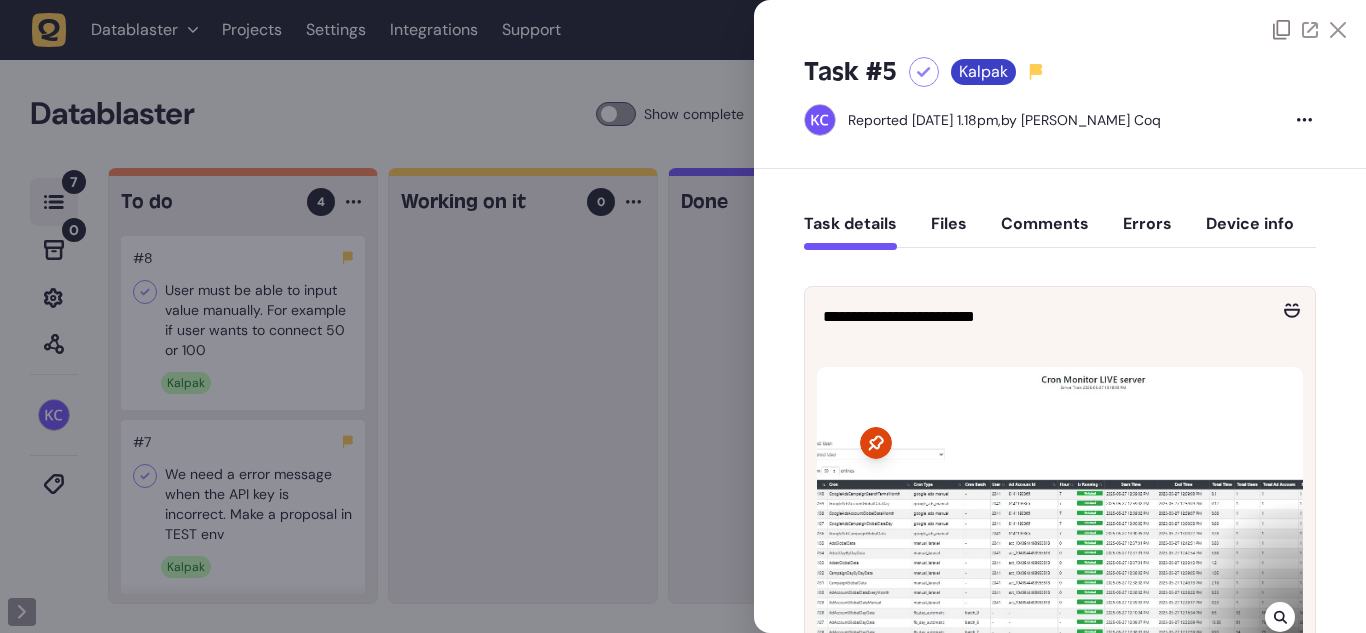 scroll, scrollTop: 1, scrollLeft: 0, axis: vertical 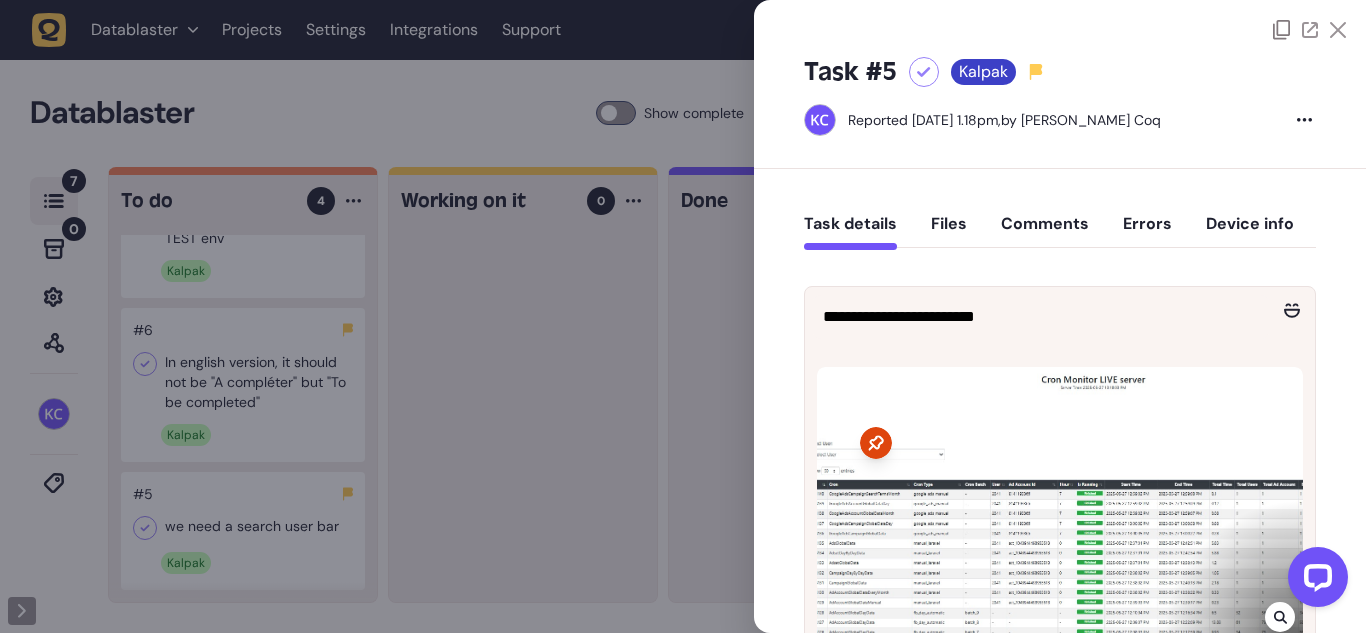 click on "Comments" 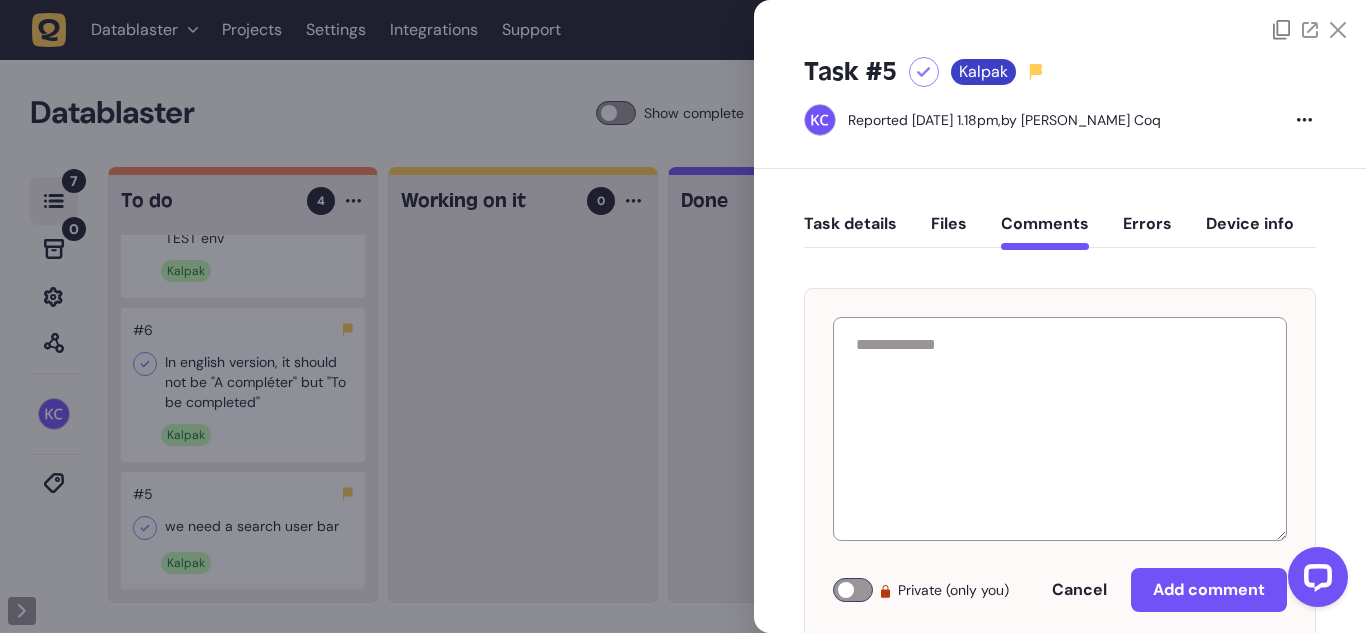 click on "Task details   Files   Comments   Errors   Device info" 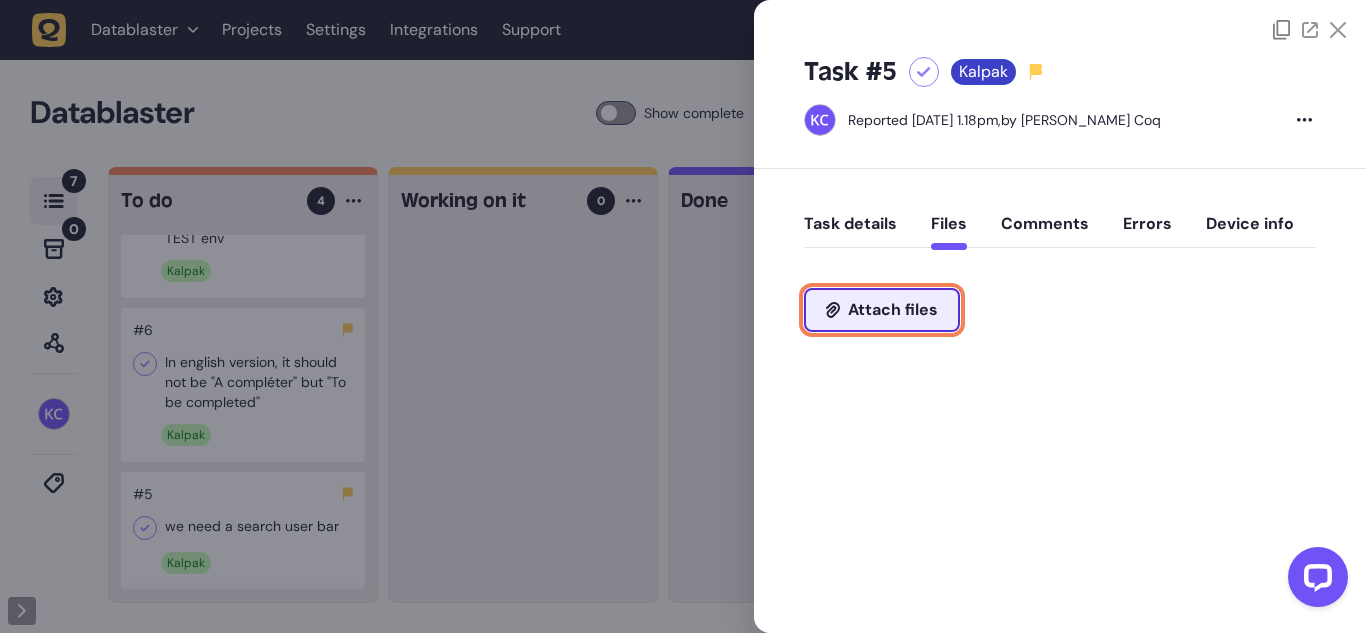 click on "Attach files" 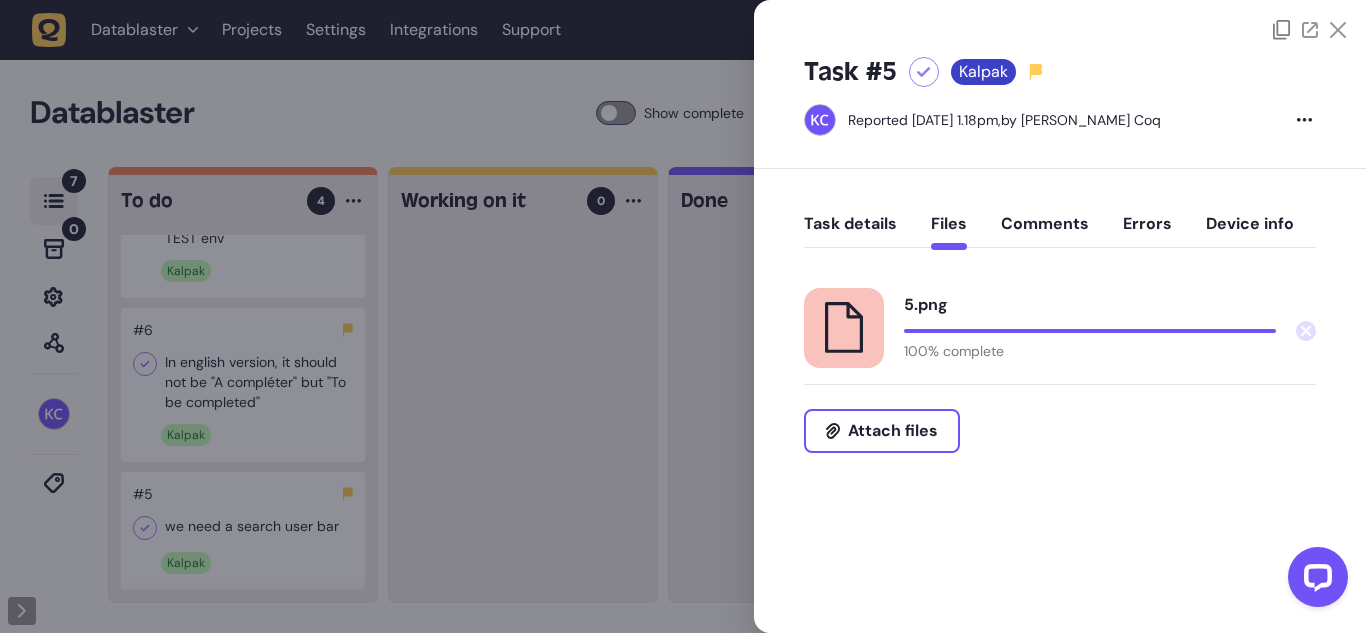 click on "Comments" 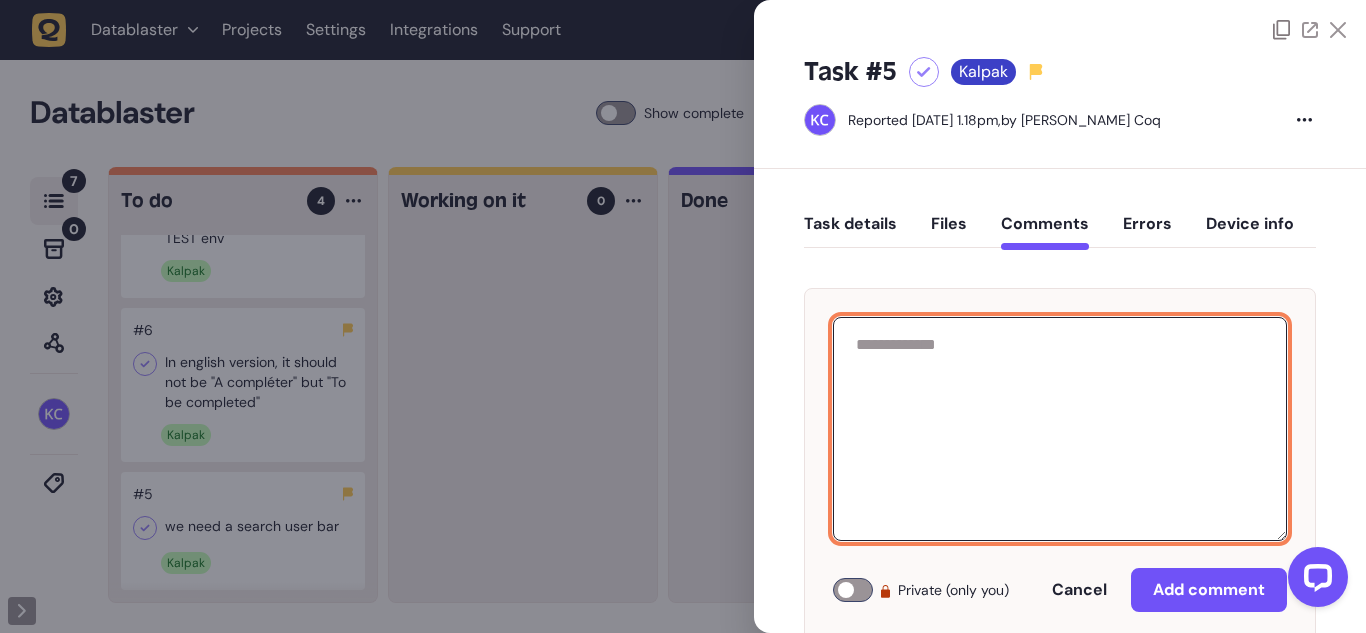 click 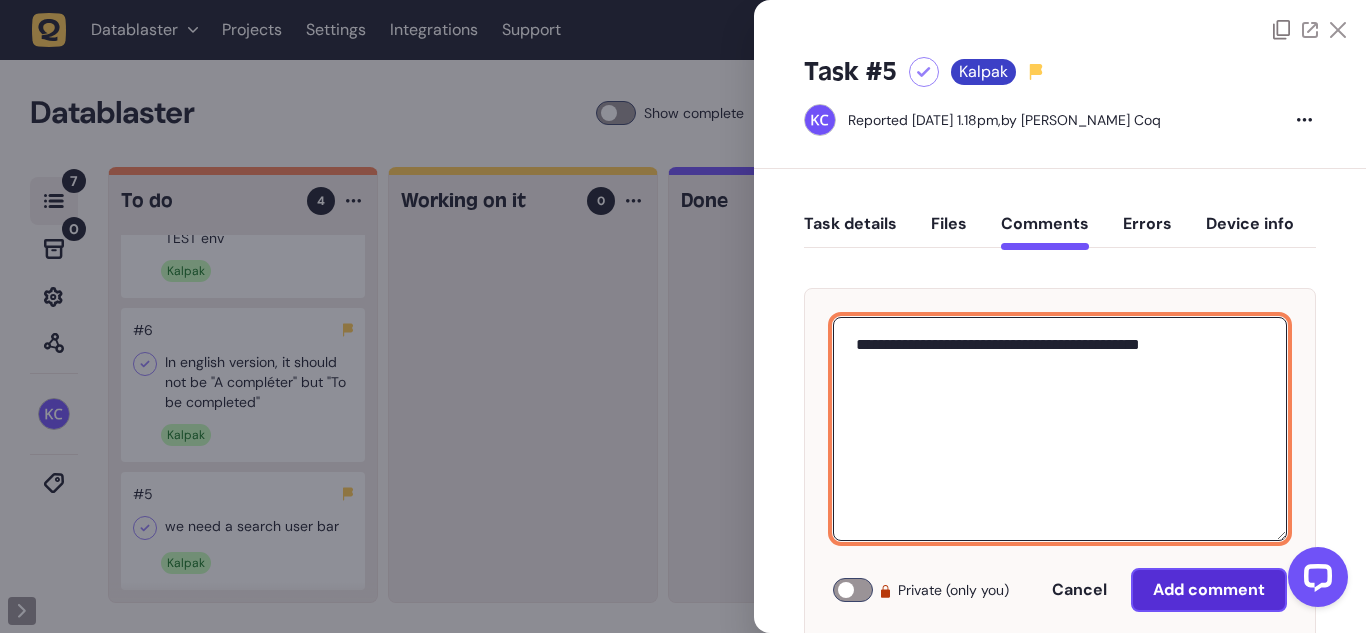 type on "**********" 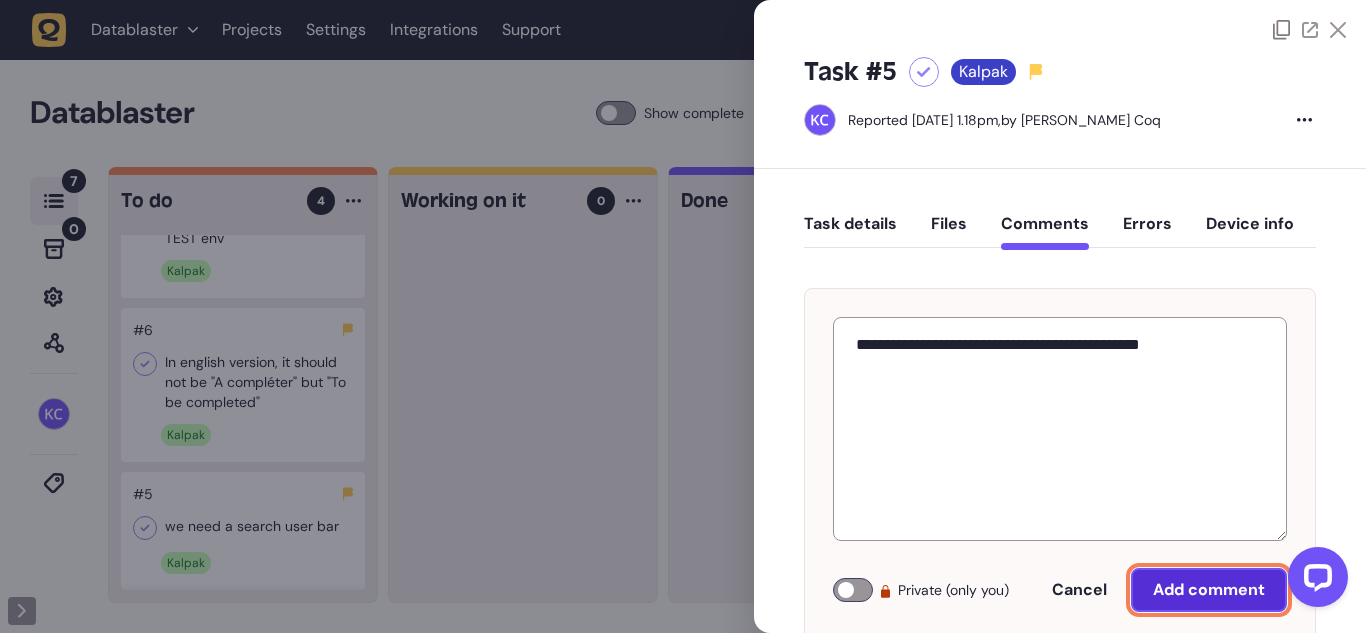 click on "Add comment" 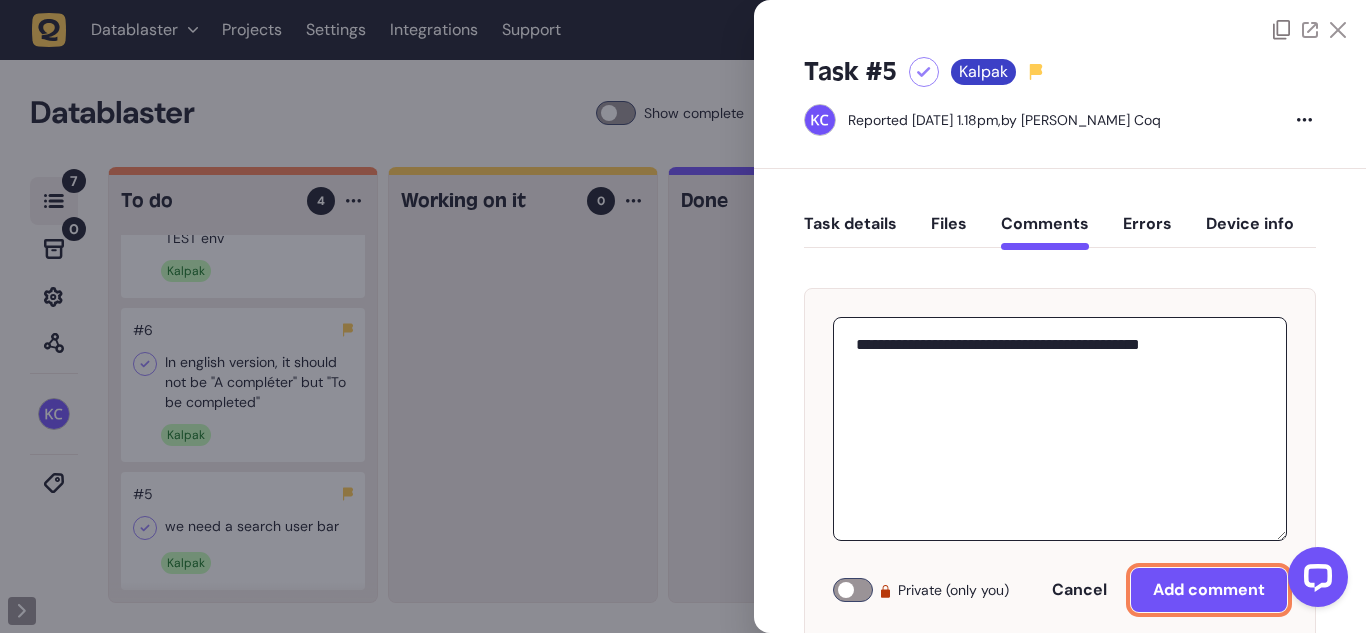 type 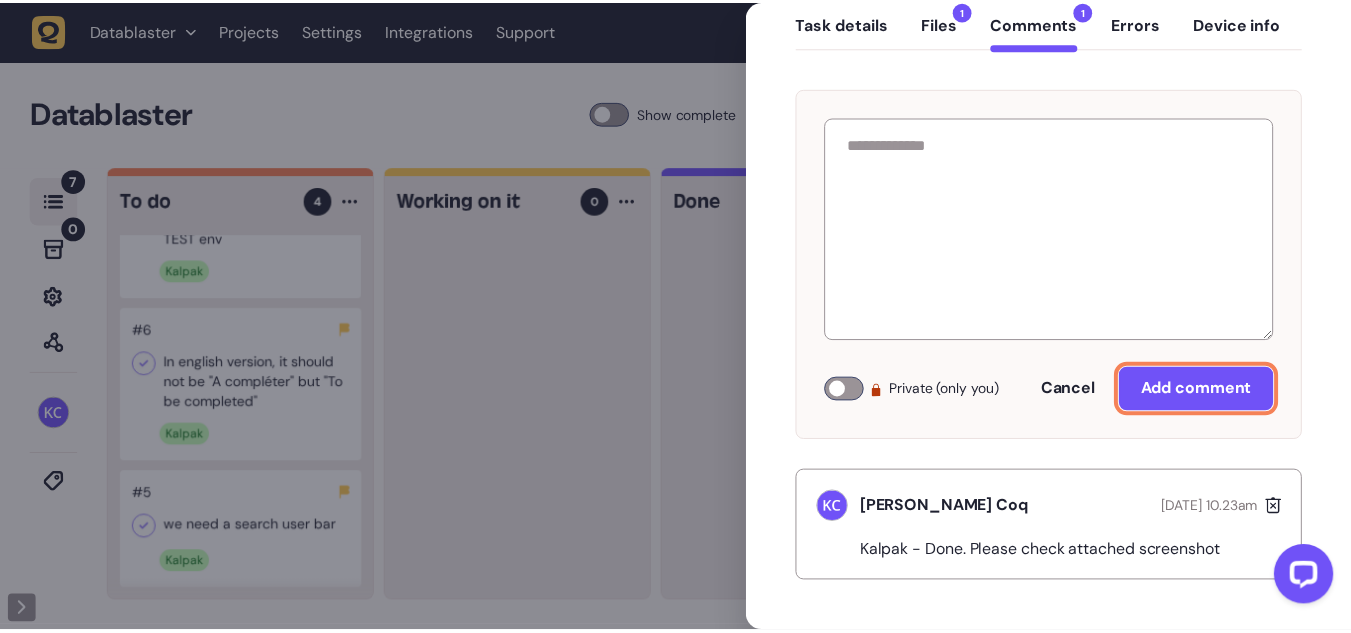 scroll, scrollTop: 0, scrollLeft: 0, axis: both 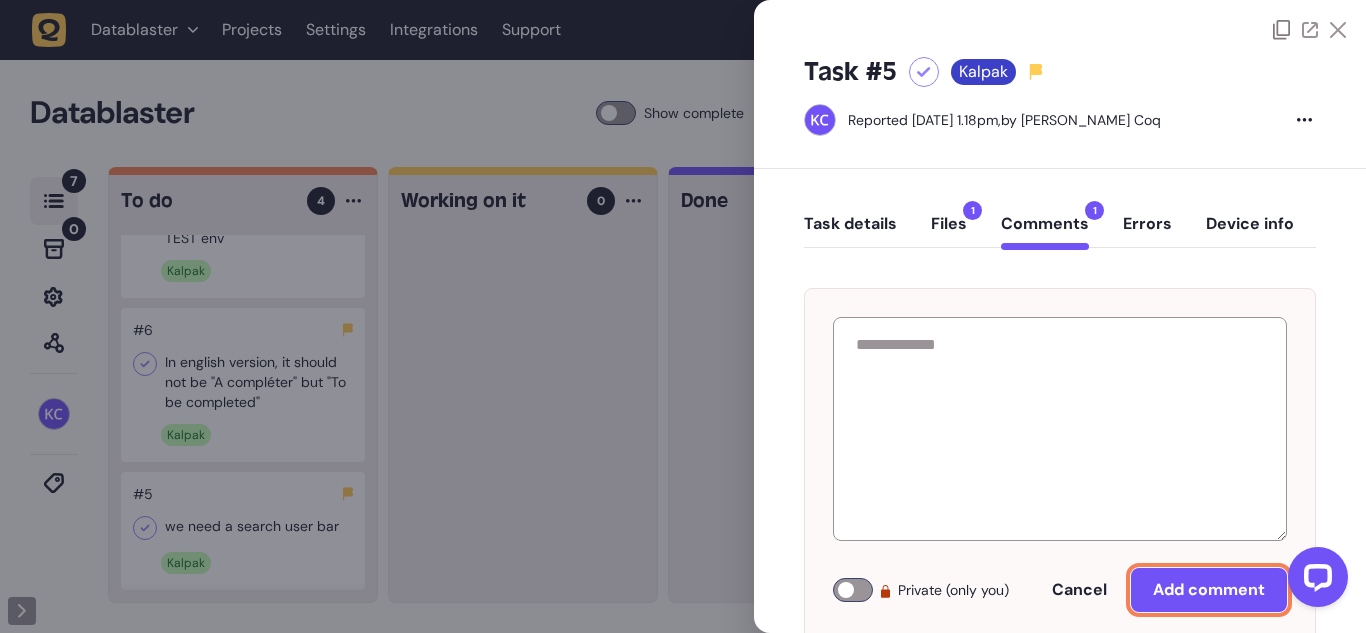 click on "Files  1" 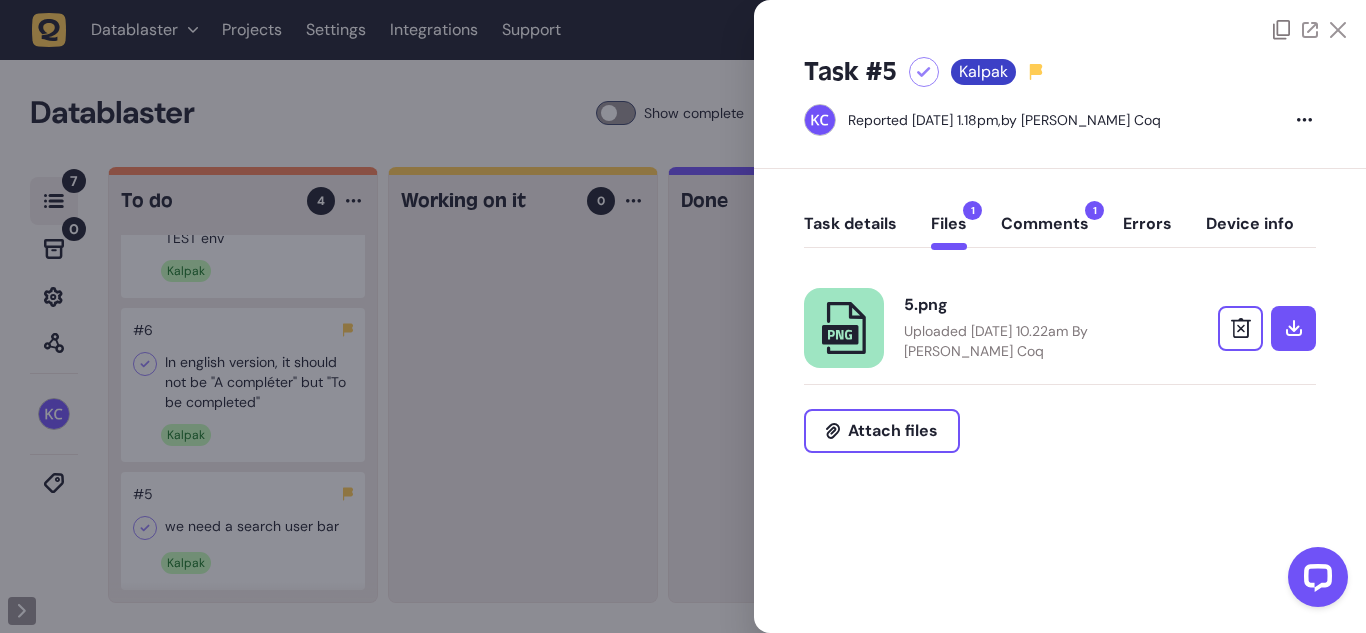 click on "Comments  1" 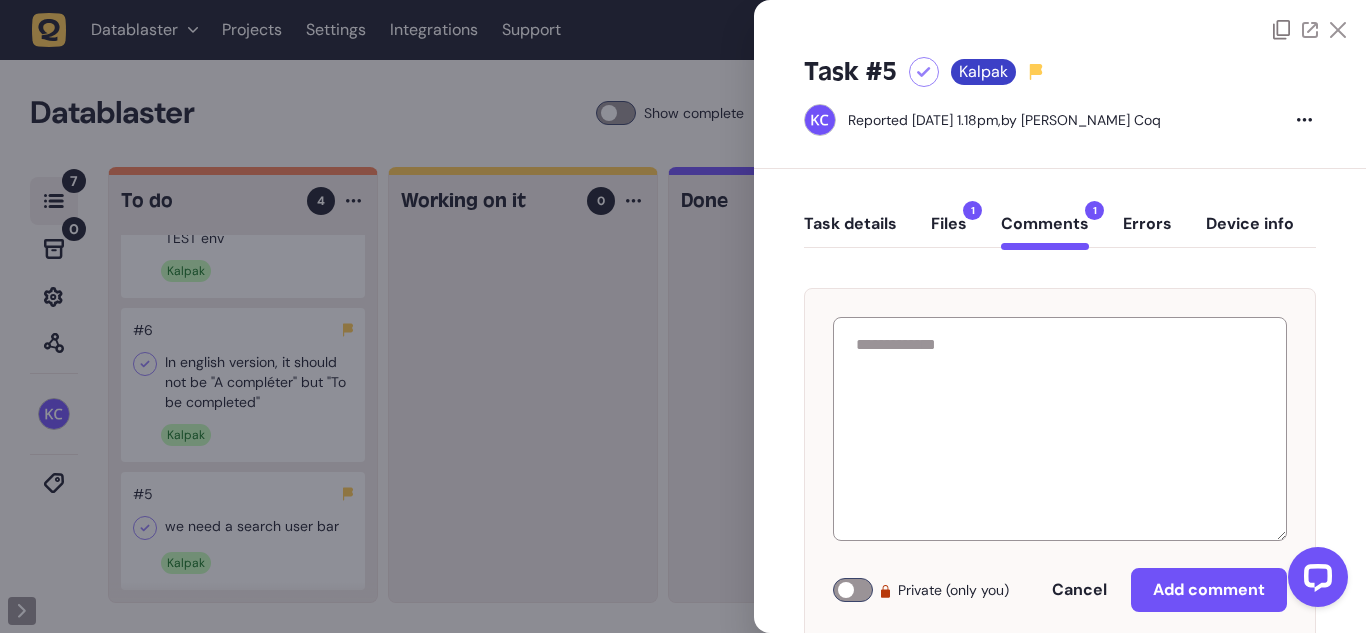 click 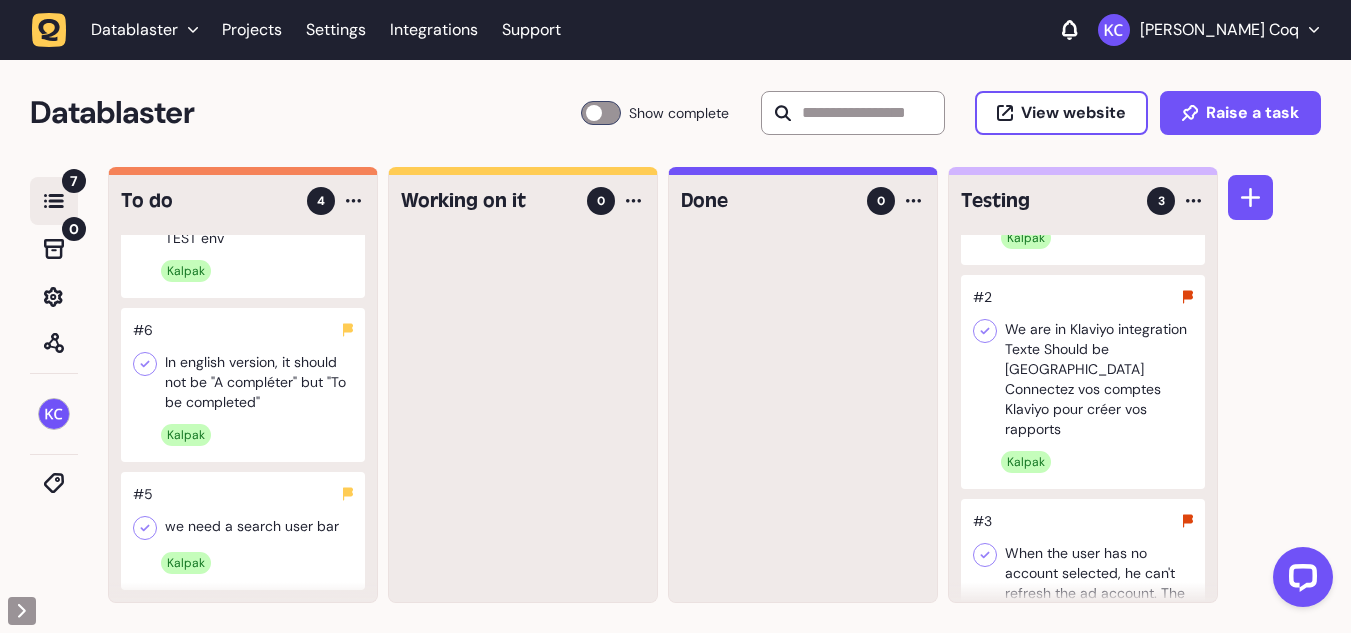 scroll, scrollTop: 207, scrollLeft: 0, axis: vertical 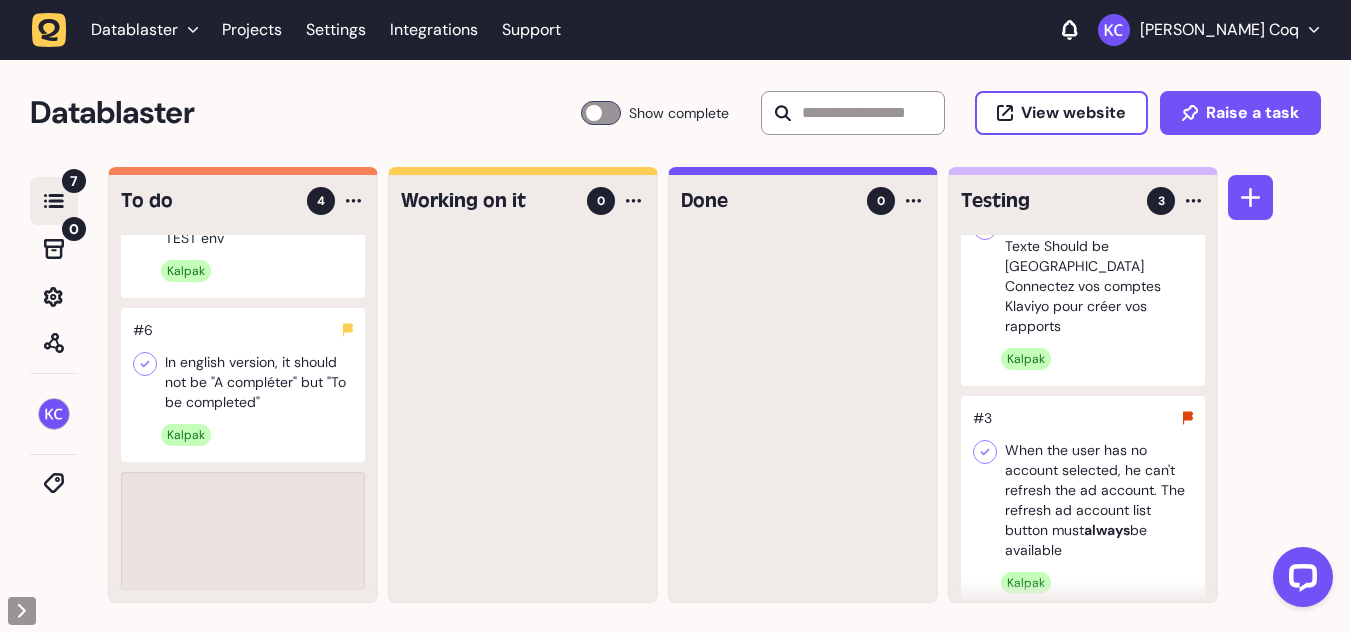 type 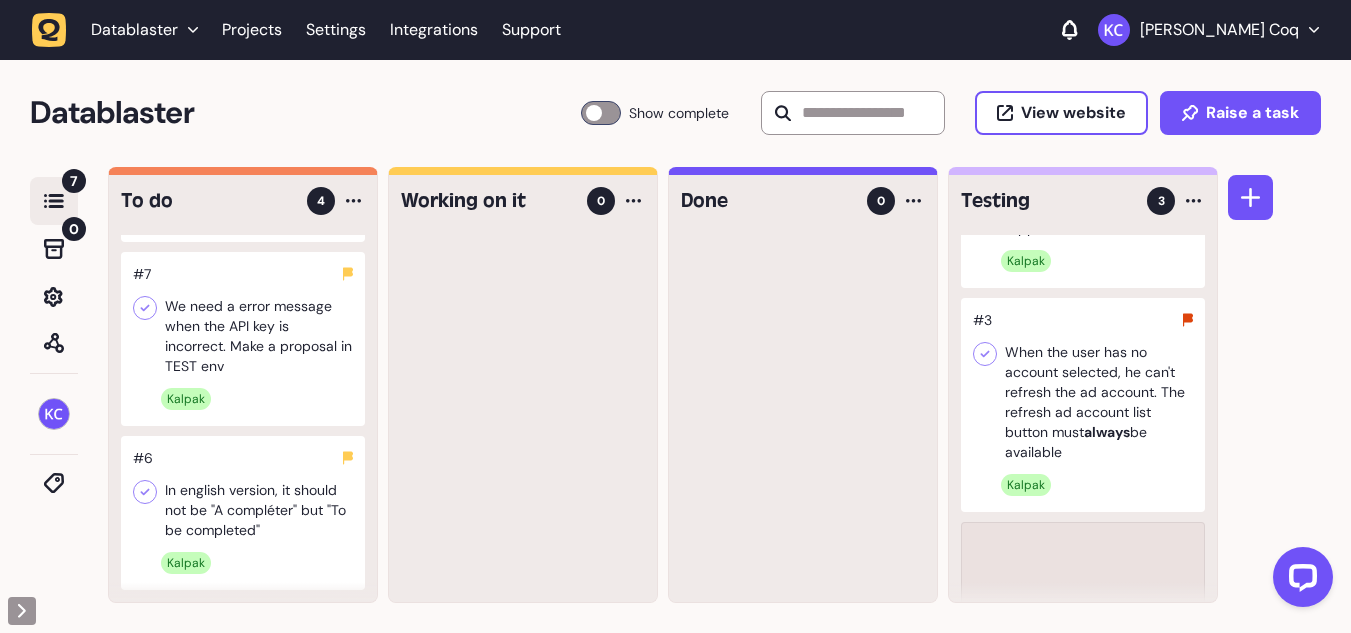 scroll, scrollTop: 335, scrollLeft: 0, axis: vertical 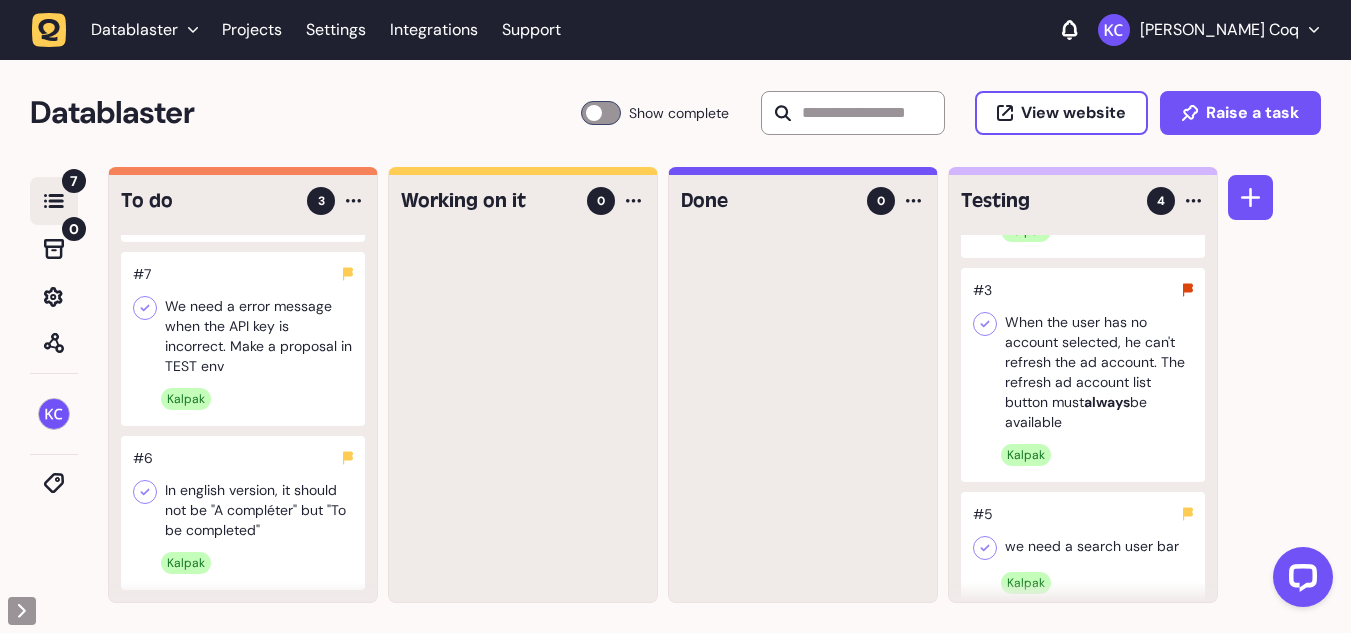 click 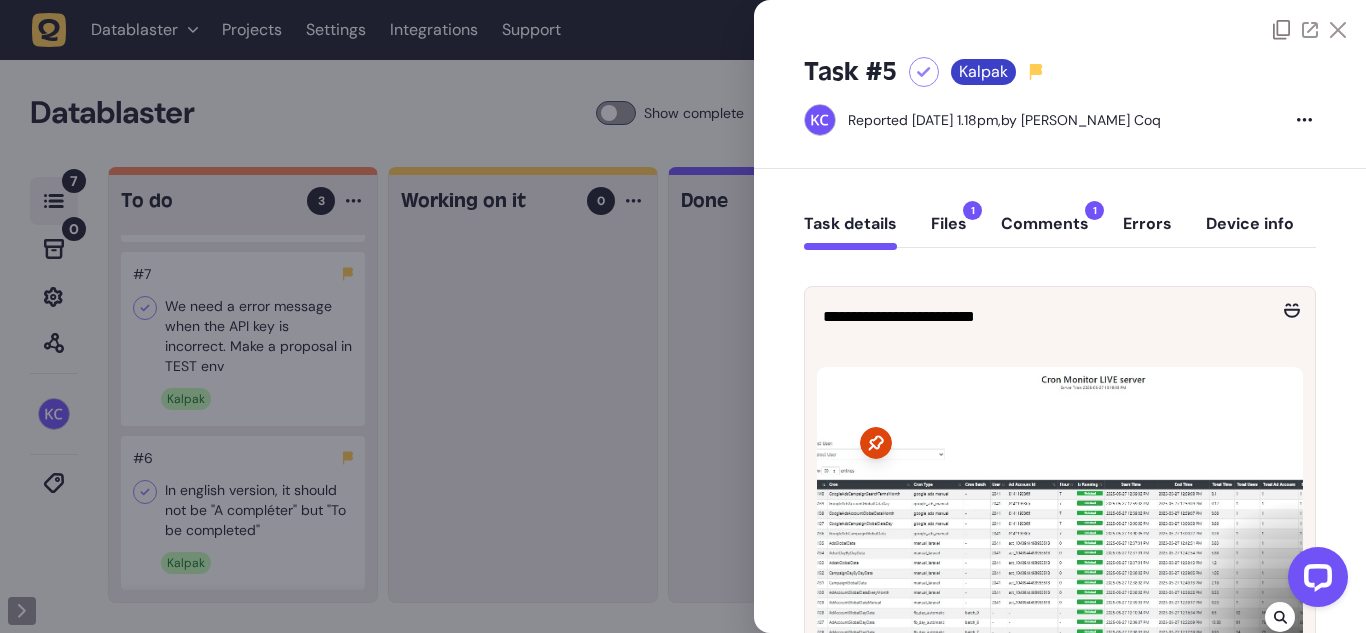 click 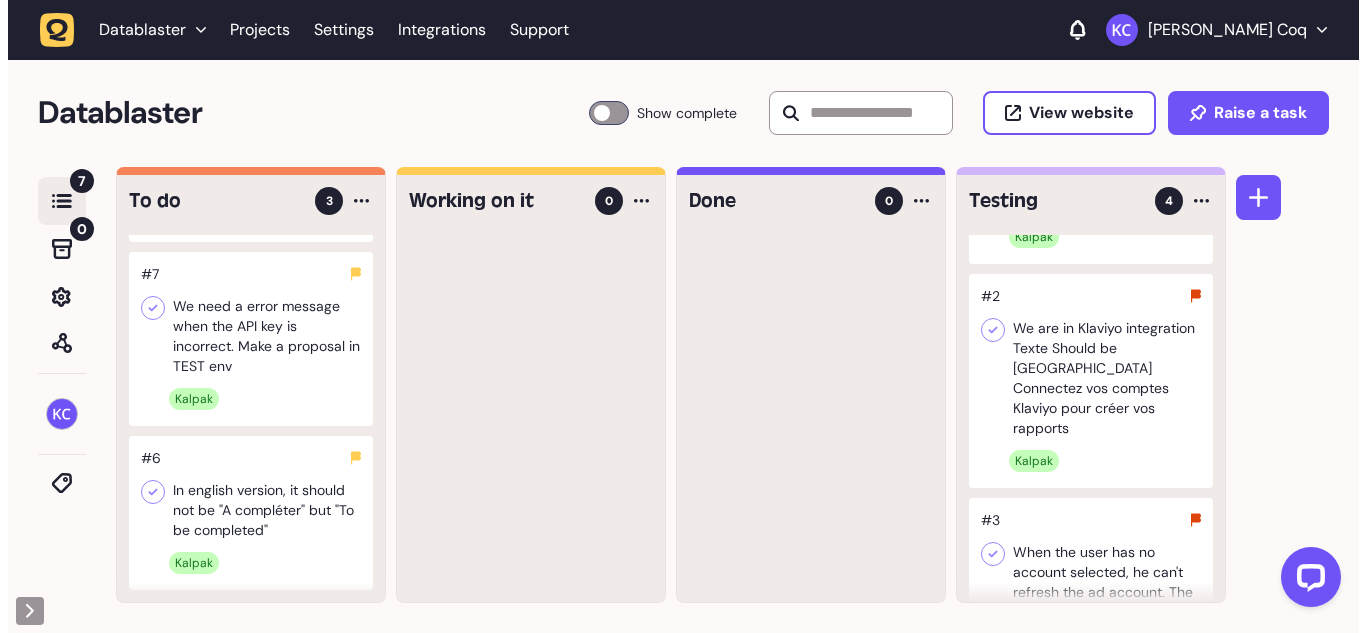 scroll, scrollTop: 335, scrollLeft: 0, axis: vertical 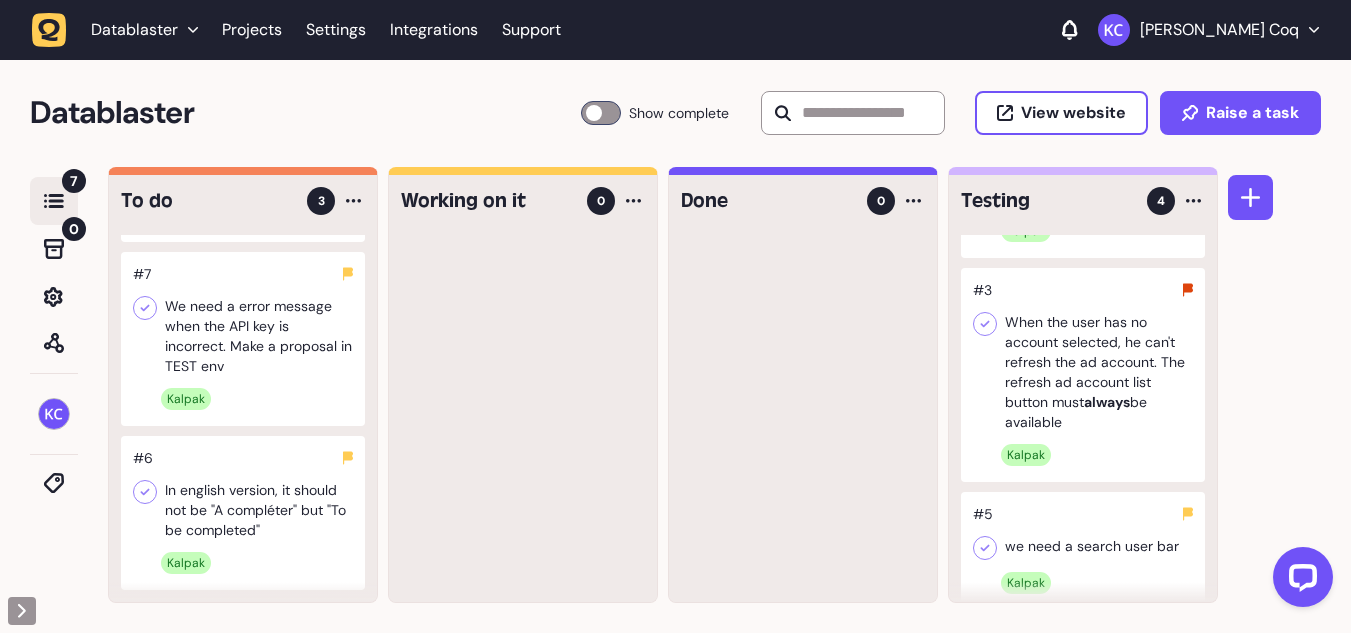 click 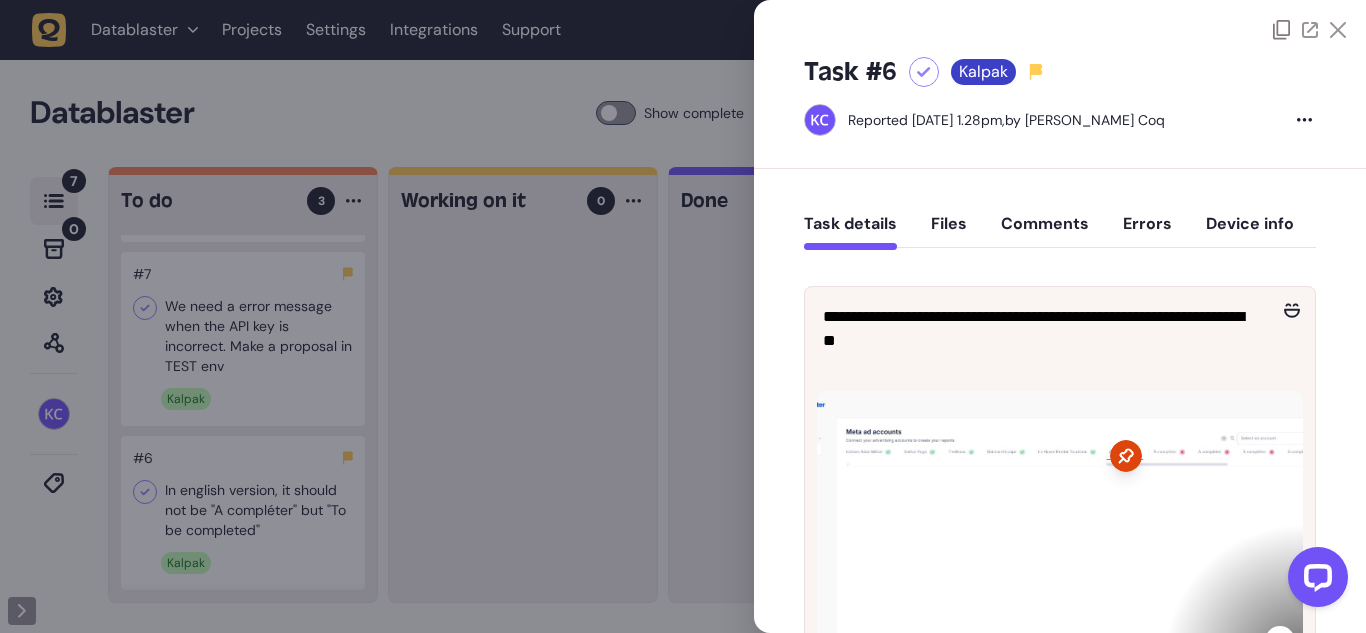 click 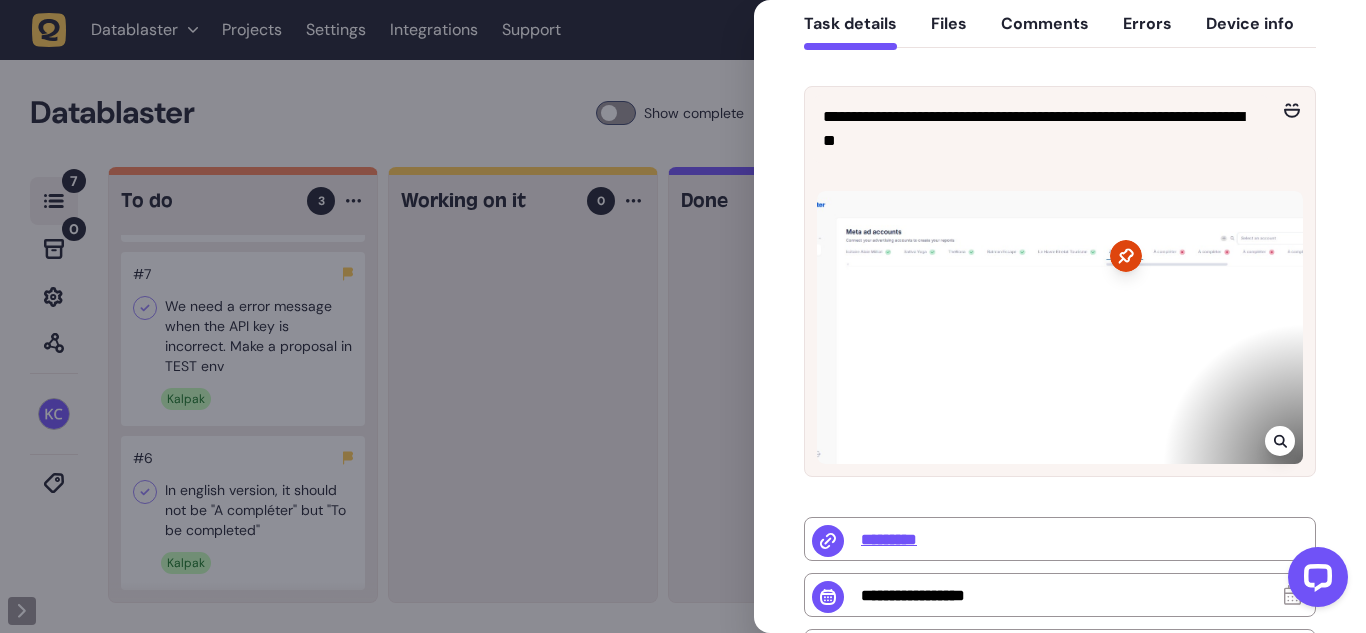 click 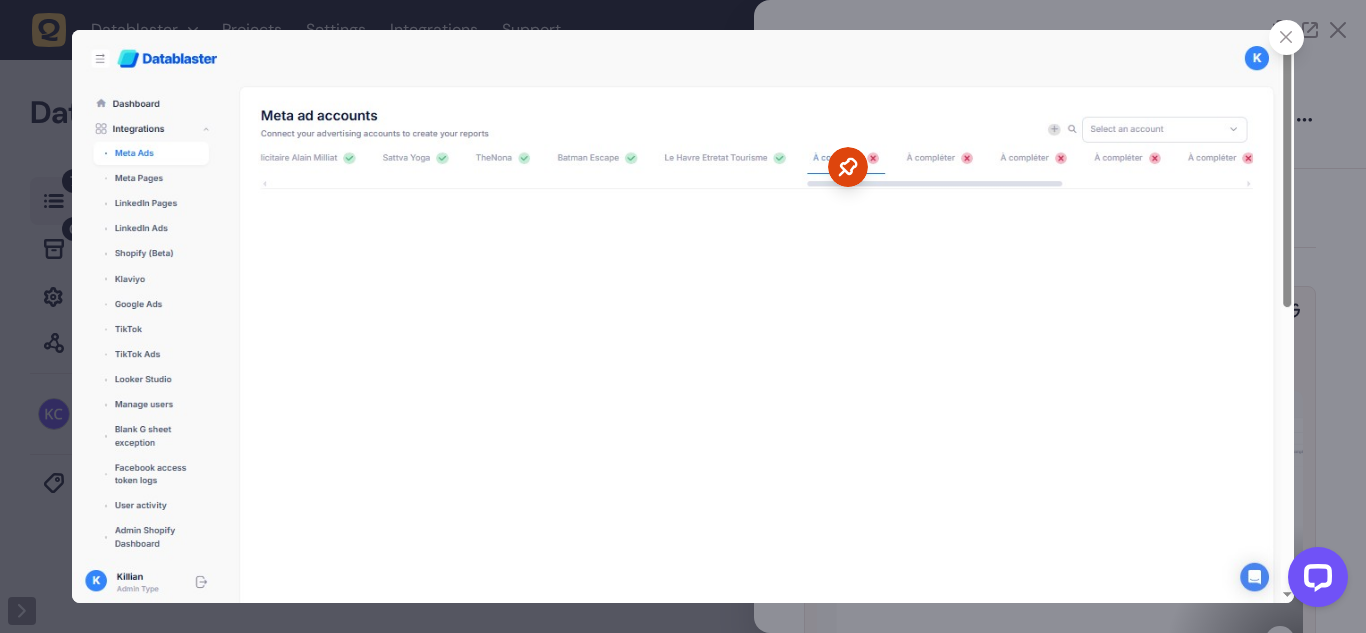 click 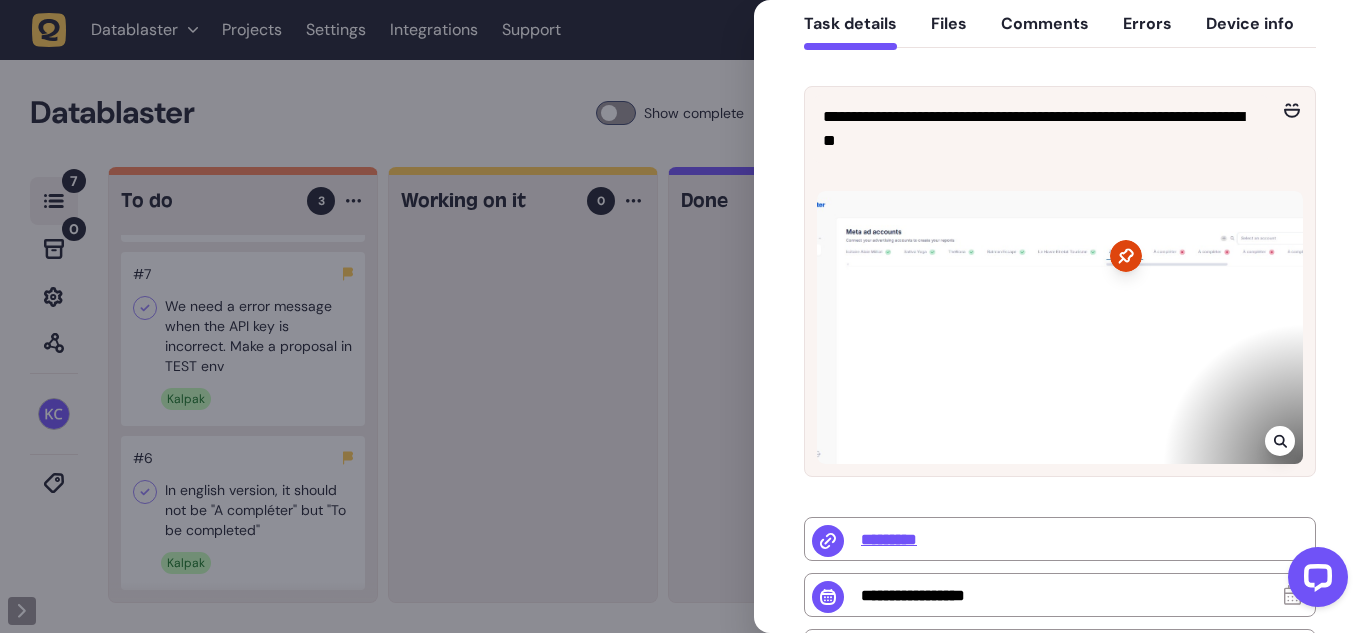 scroll, scrollTop: 100, scrollLeft: 0, axis: vertical 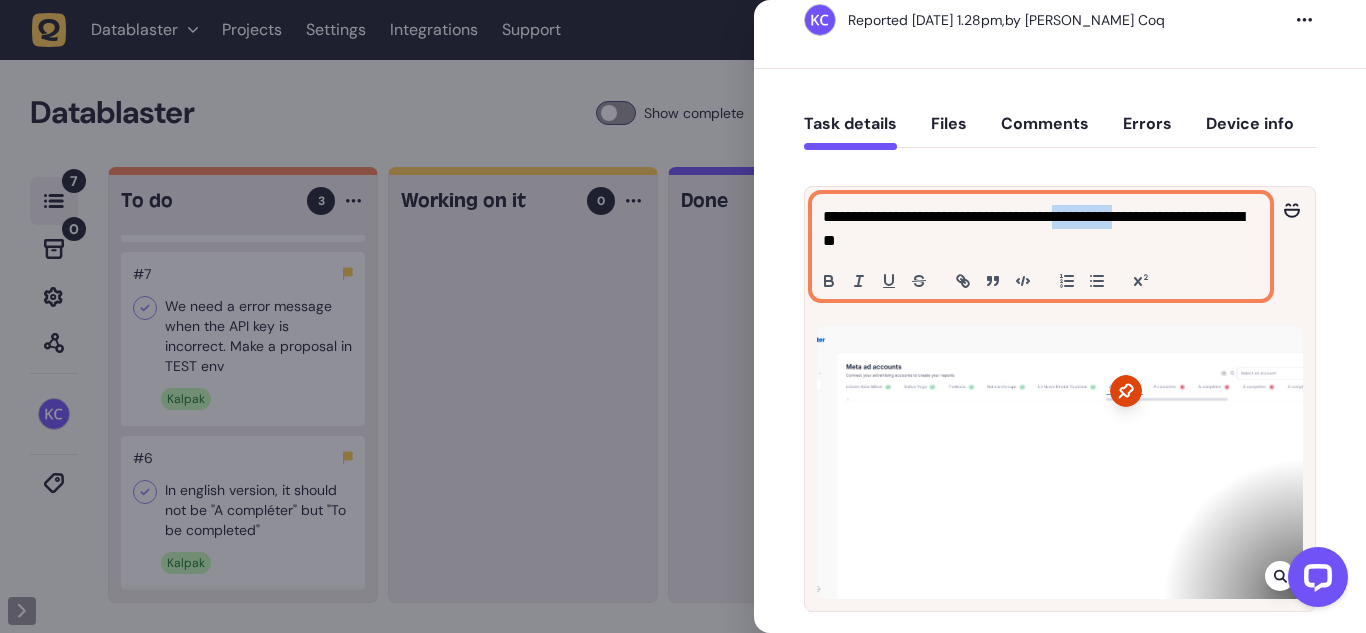 drag, startPoint x: 1079, startPoint y: 216, endPoint x: 1168, endPoint y: 221, distance: 89.140335 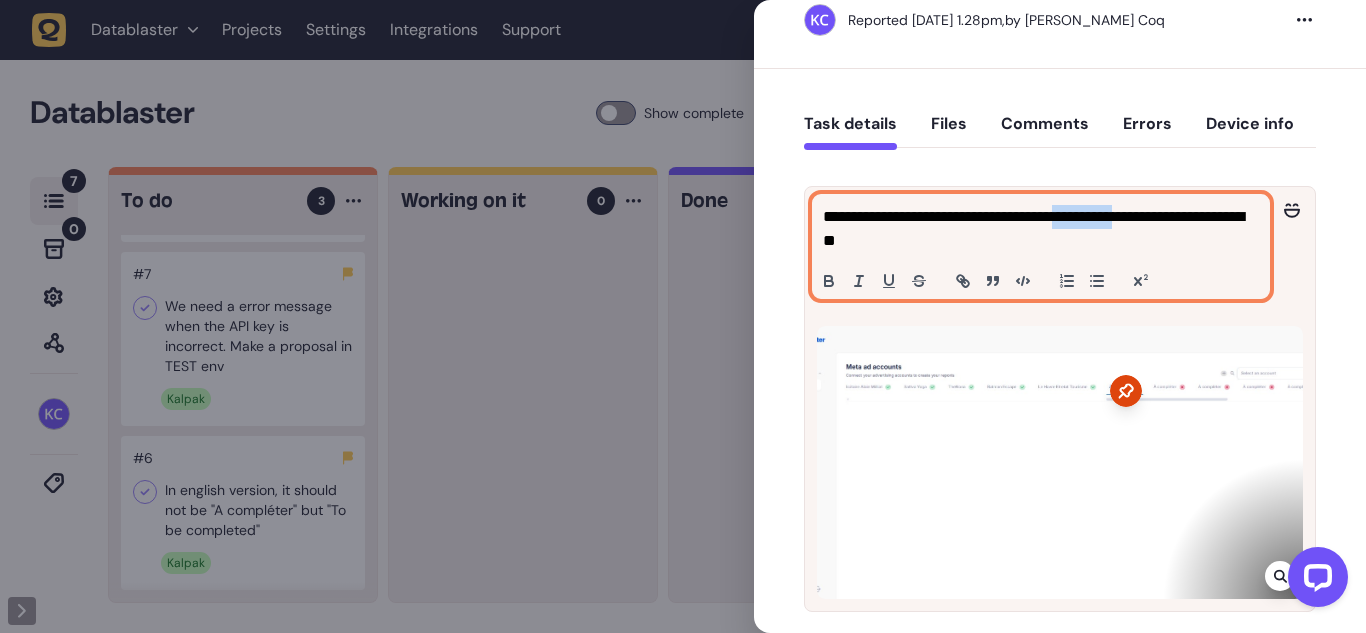 click on "**********" 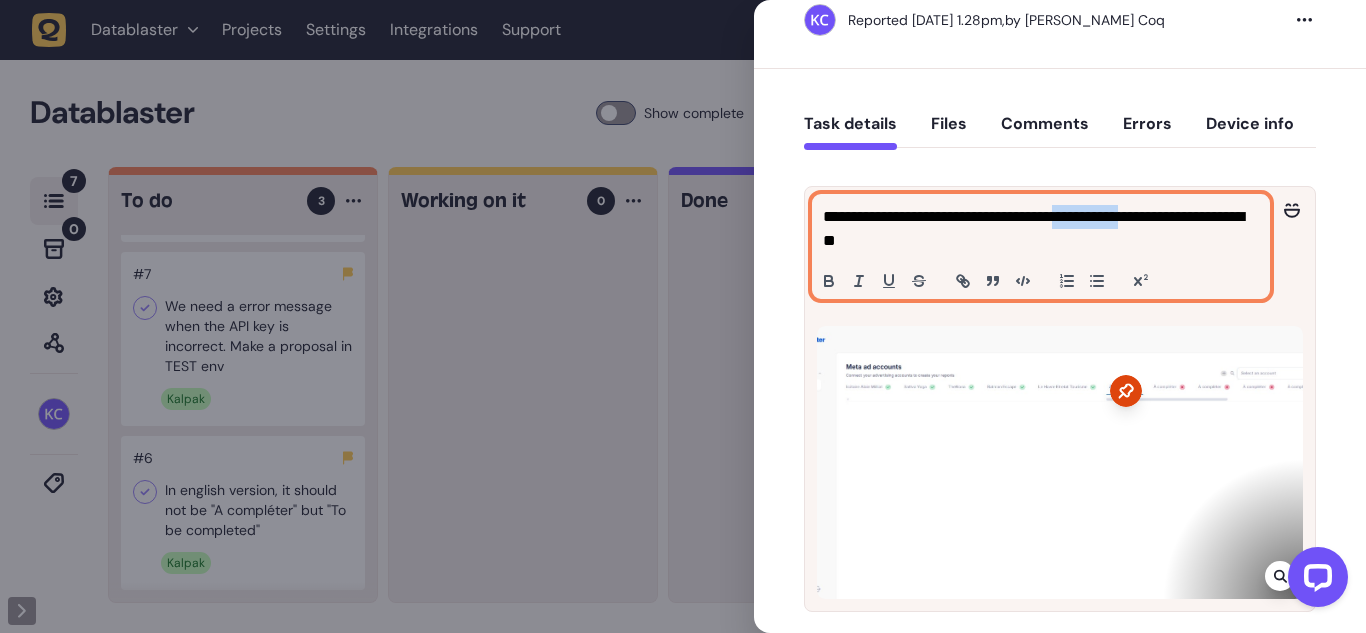 copy on "**********" 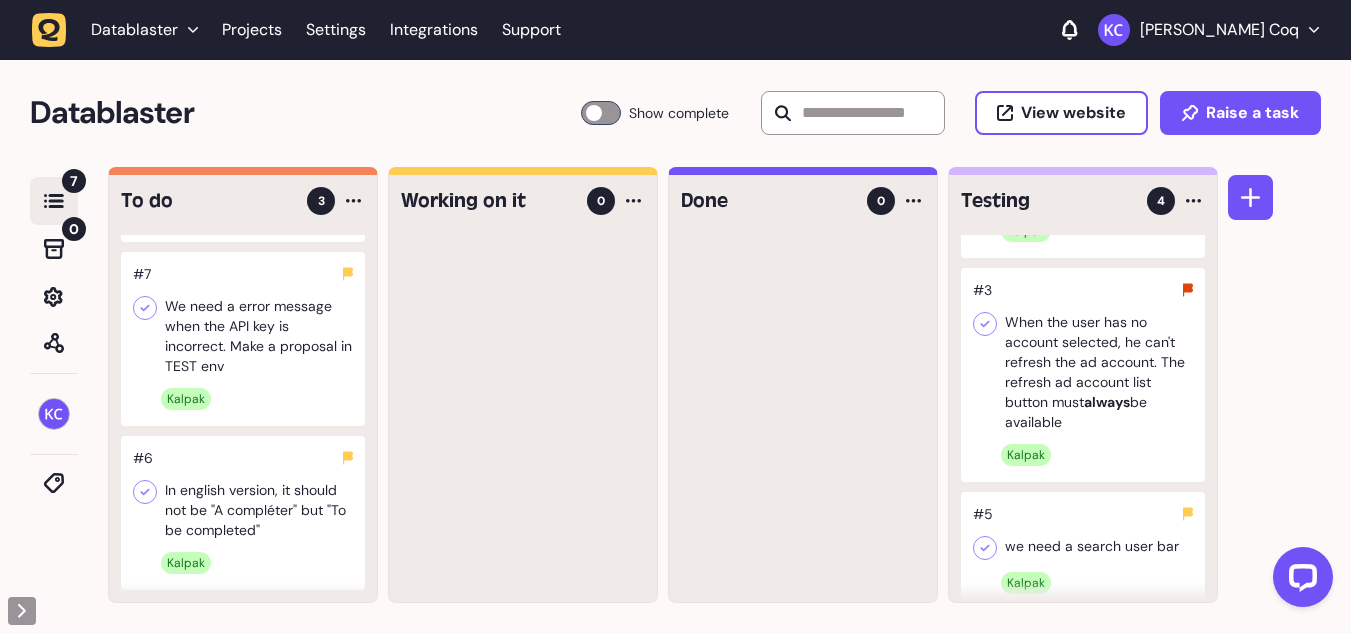 click 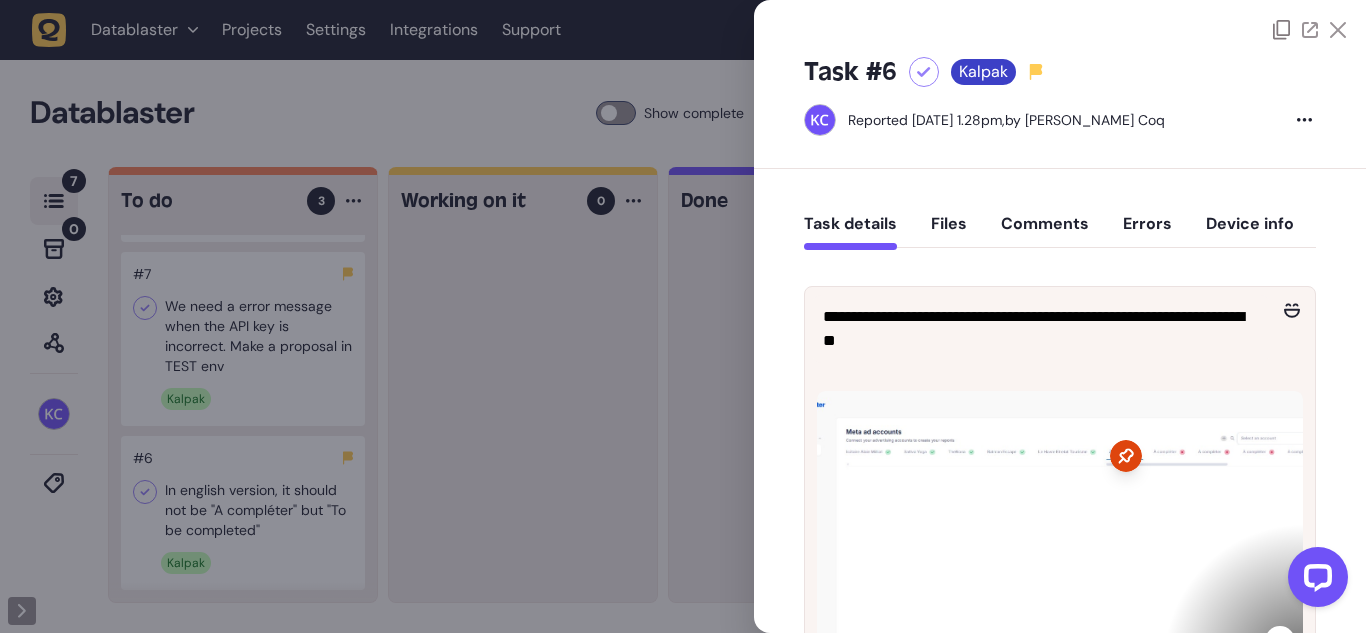 click on "Comments" 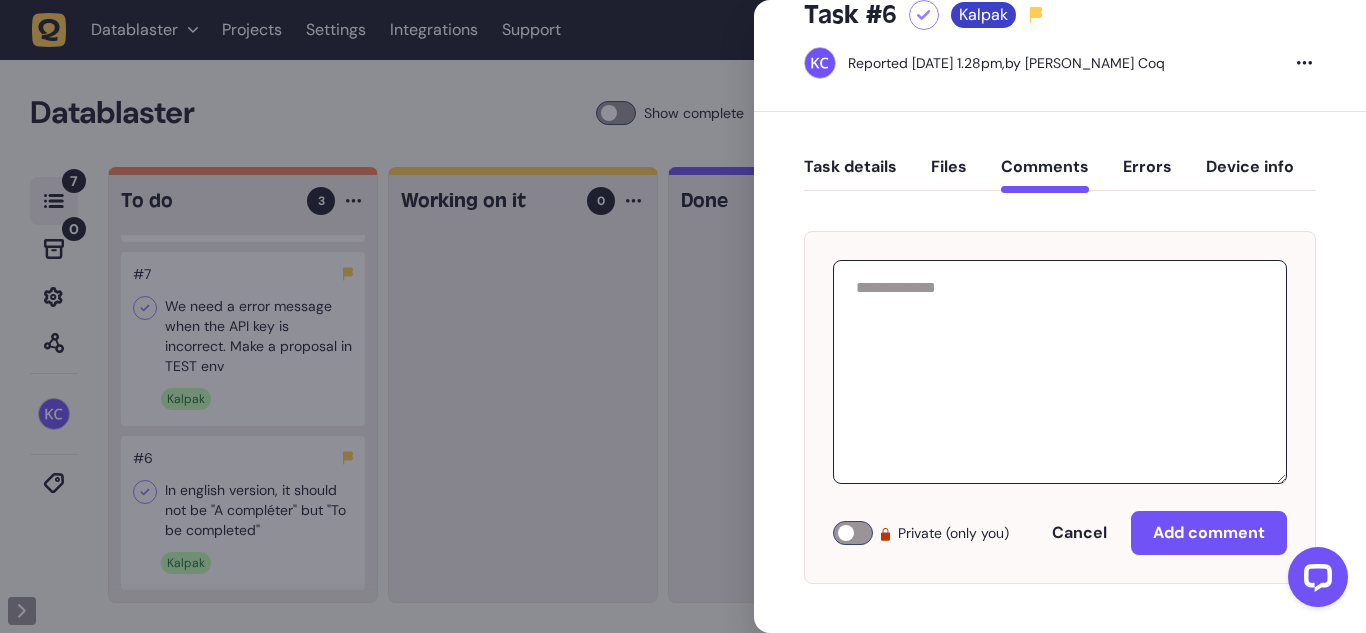 scroll, scrollTop: 88, scrollLeft: 0, axis: vertical 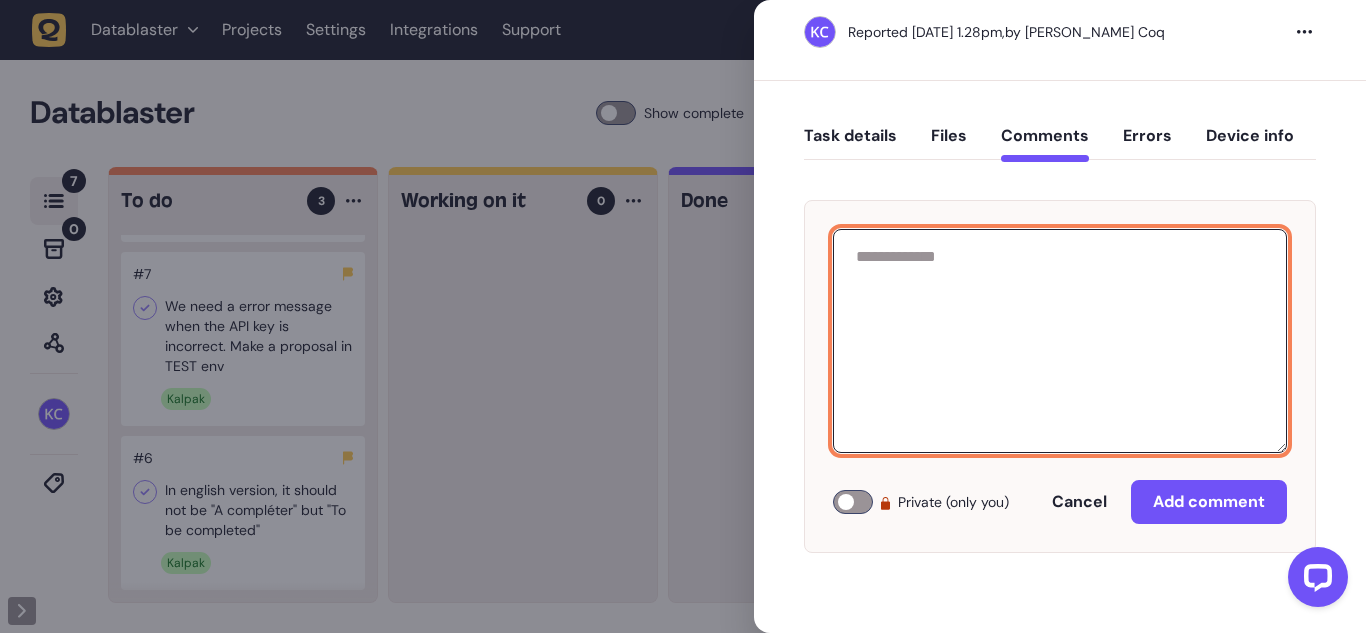 click 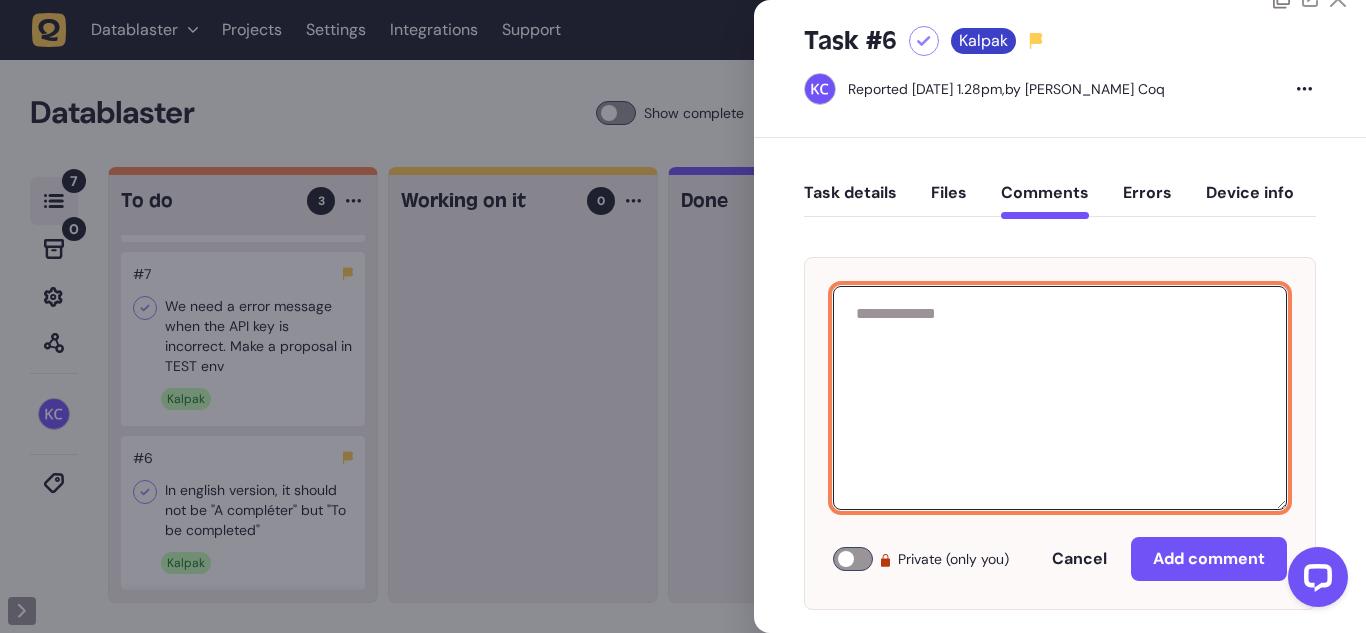 scroll, scrollTop: 0, scrollLeft: 0, axis: both 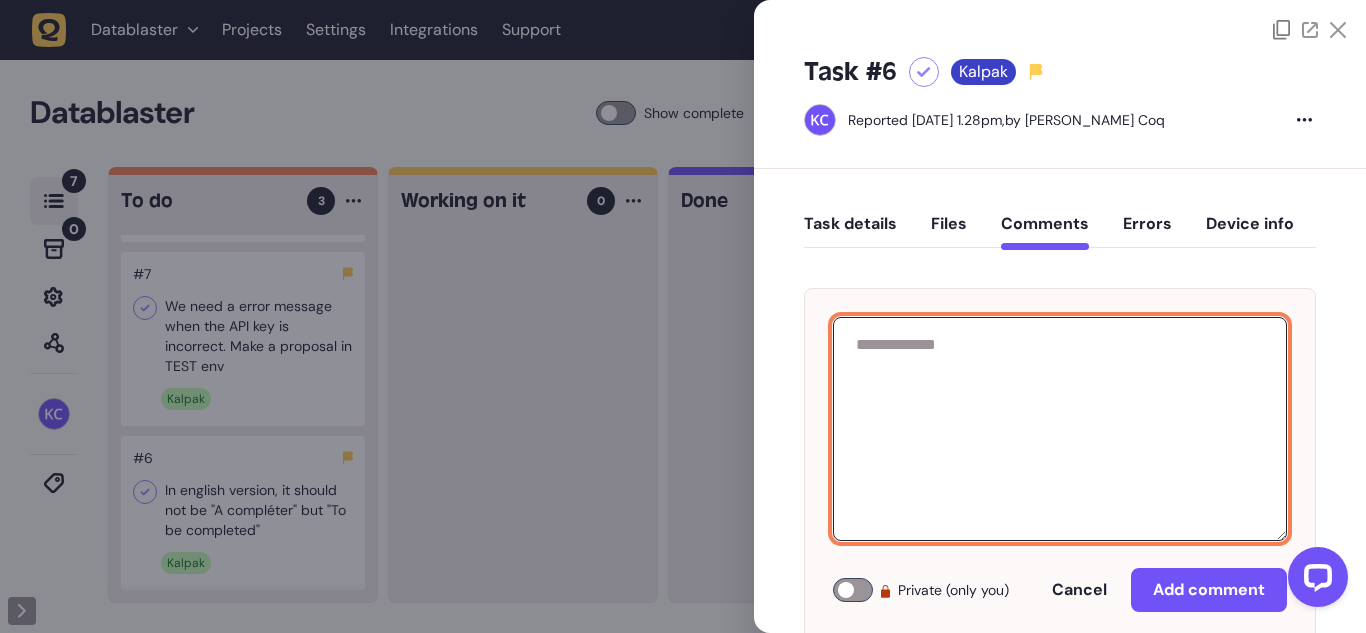 click 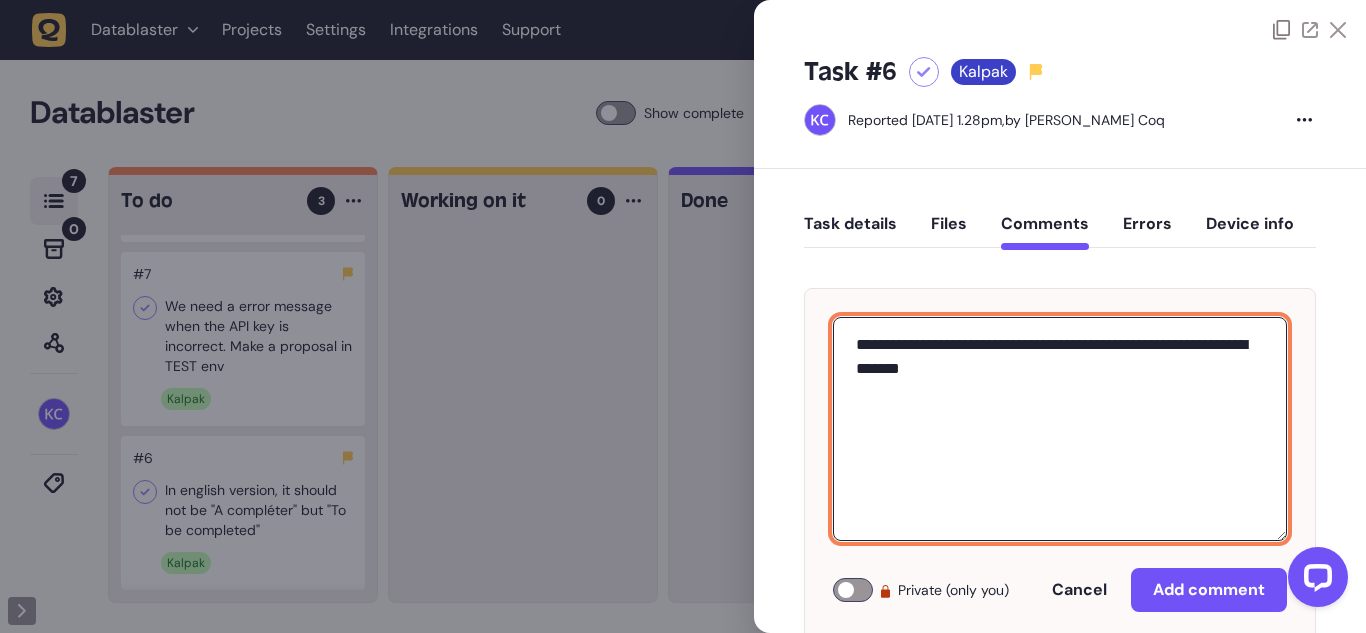 paste on "**********" 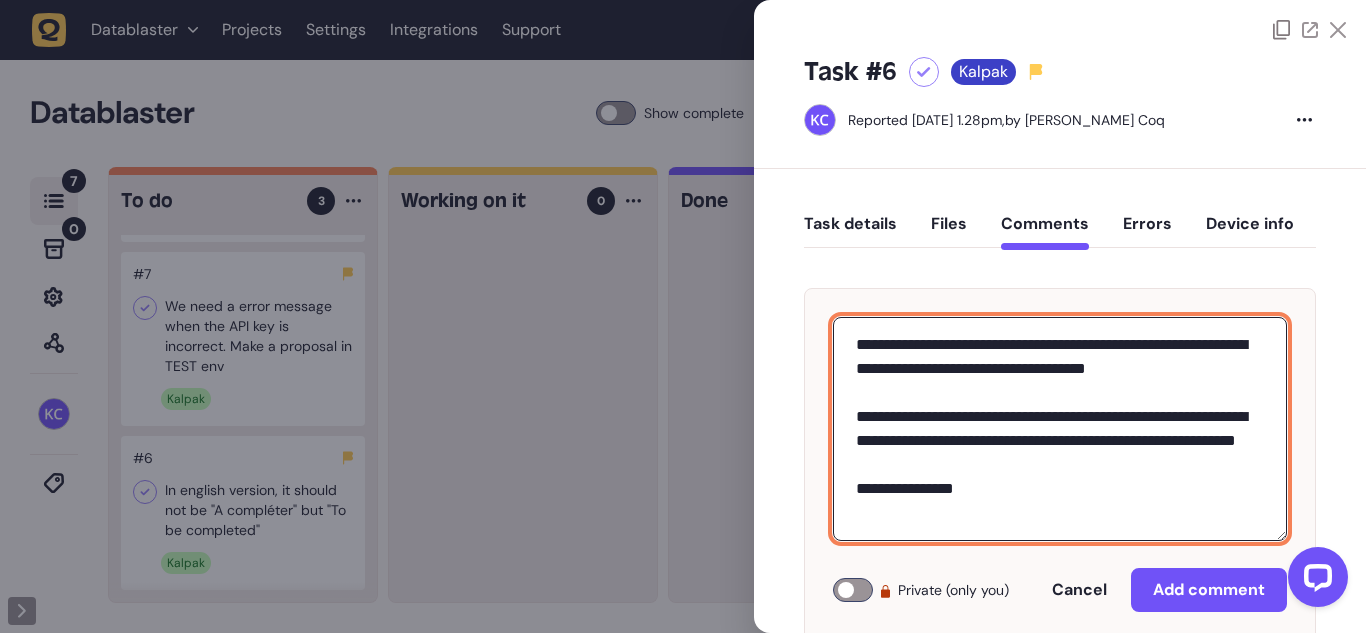 click on "**********" 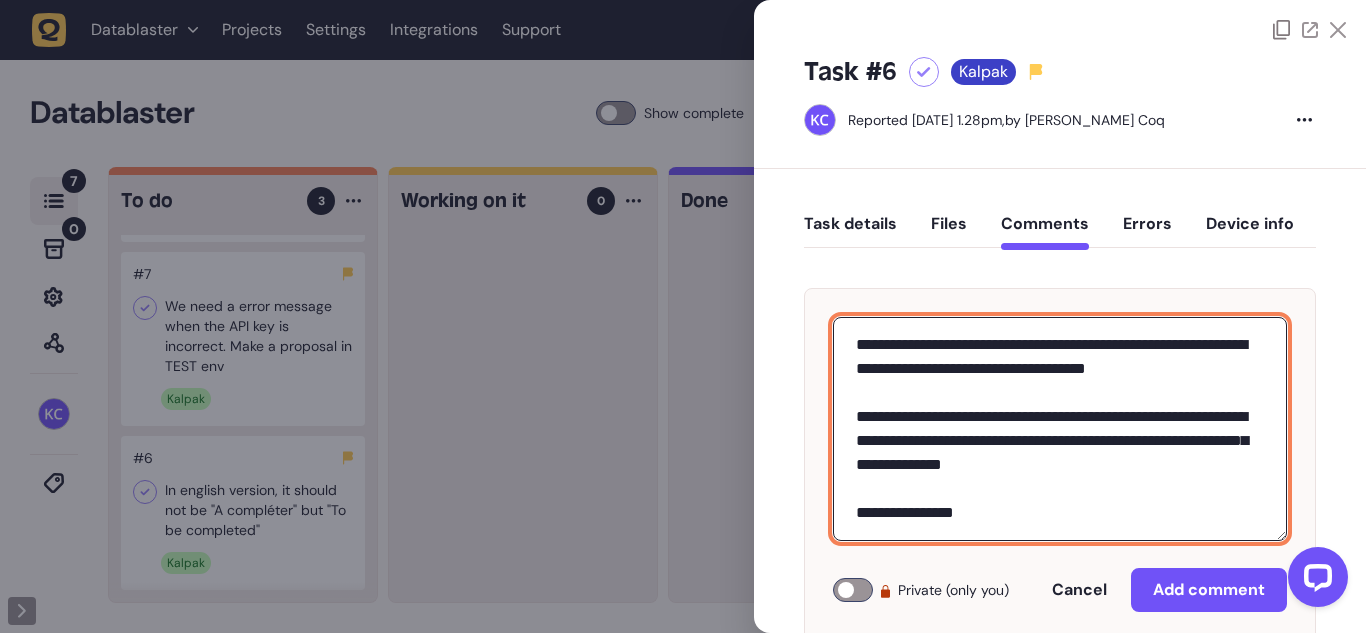 drag, startPoint x: 1110, startPoint y: 444, endPoint x: 1116, endPoint y: 469, distance: 25.70992 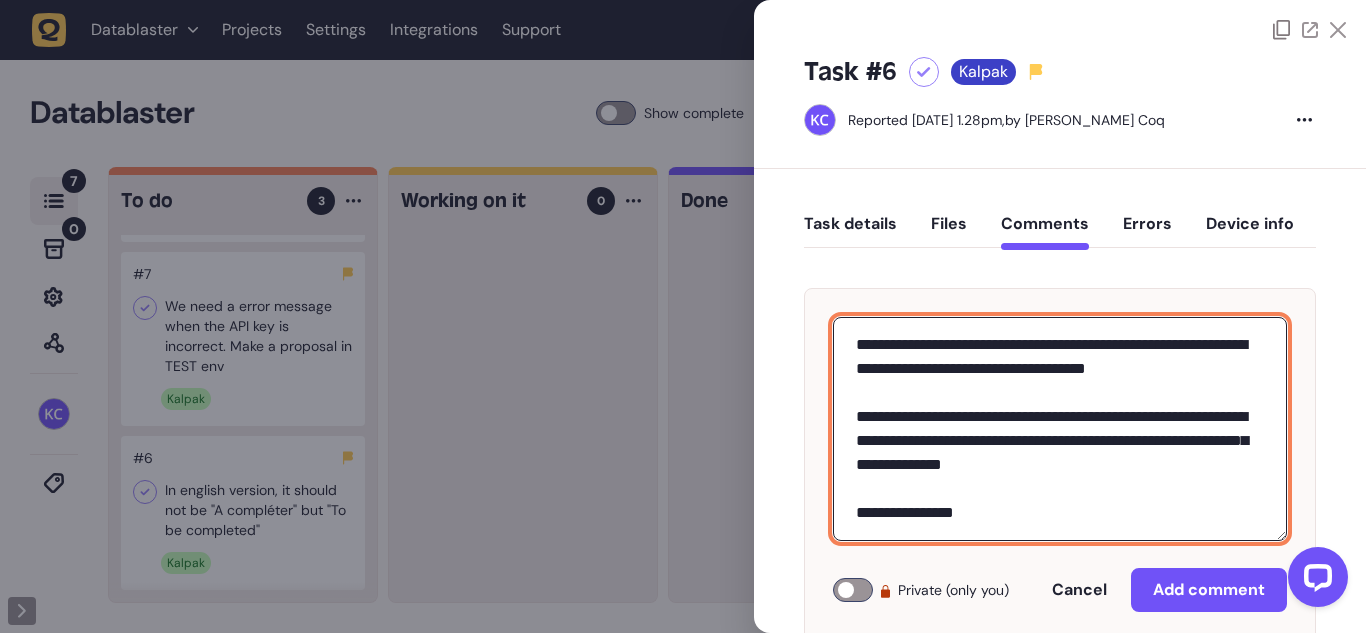 click on "**********" 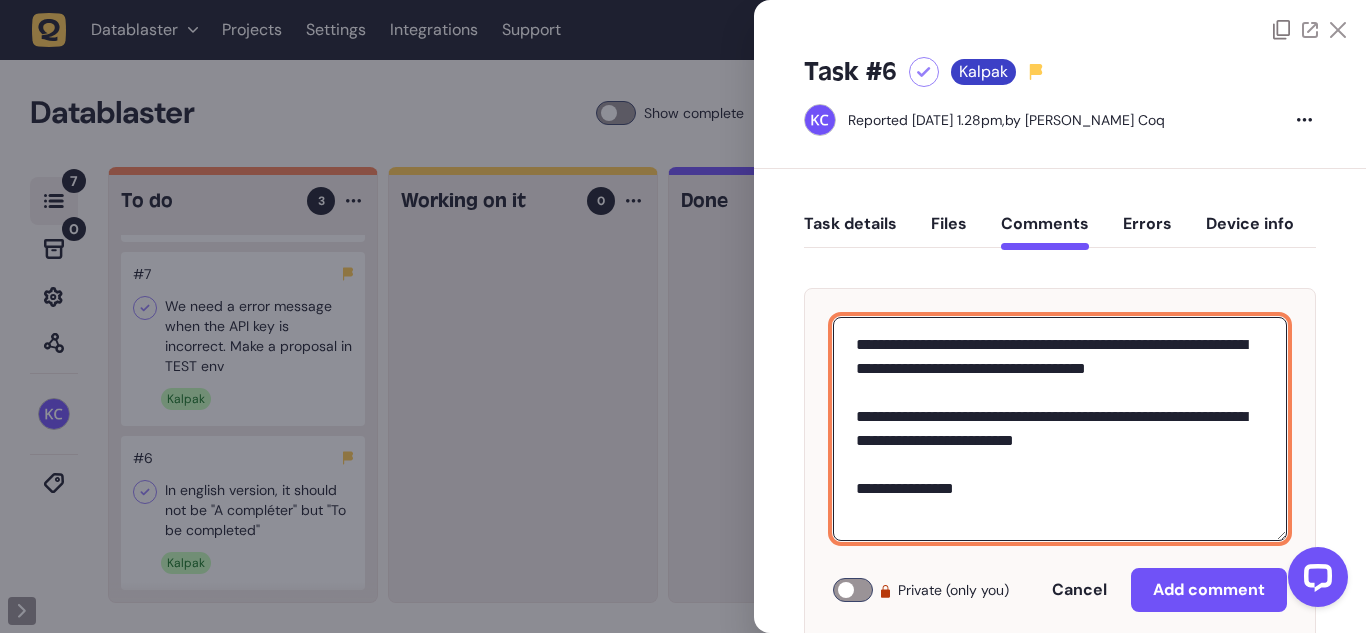 click on "**********" 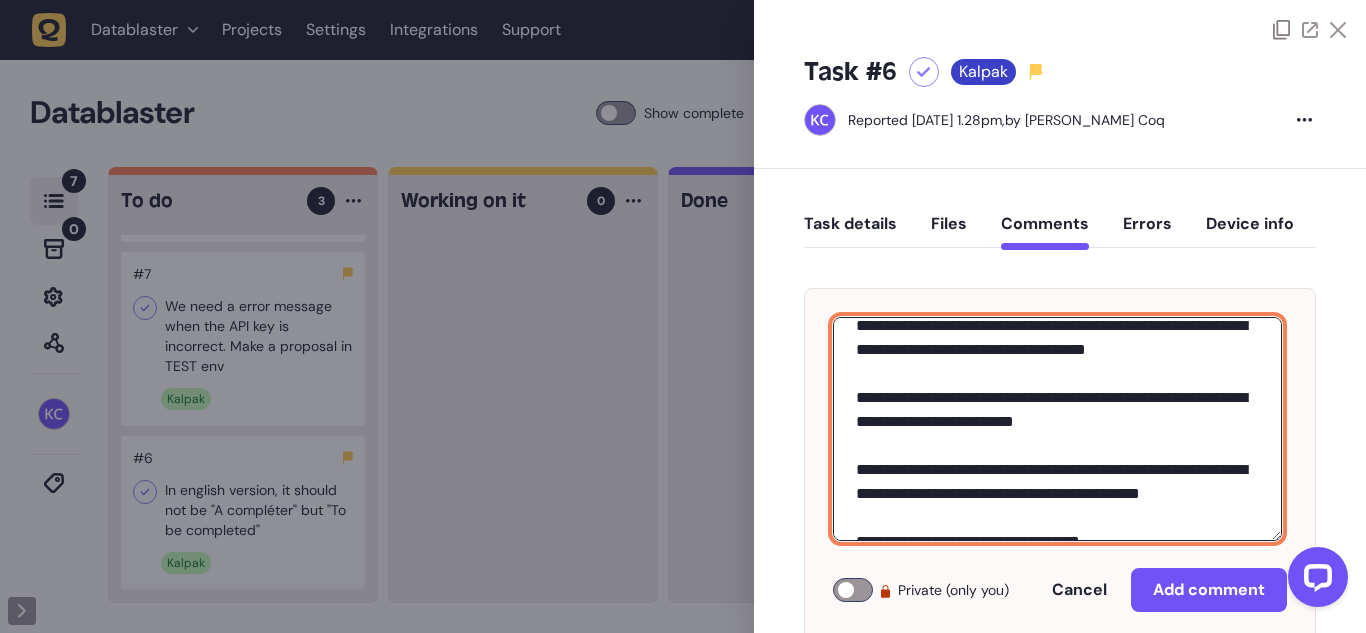 scroll, scrollTop: 0, scrollLeft: 0, axis: both 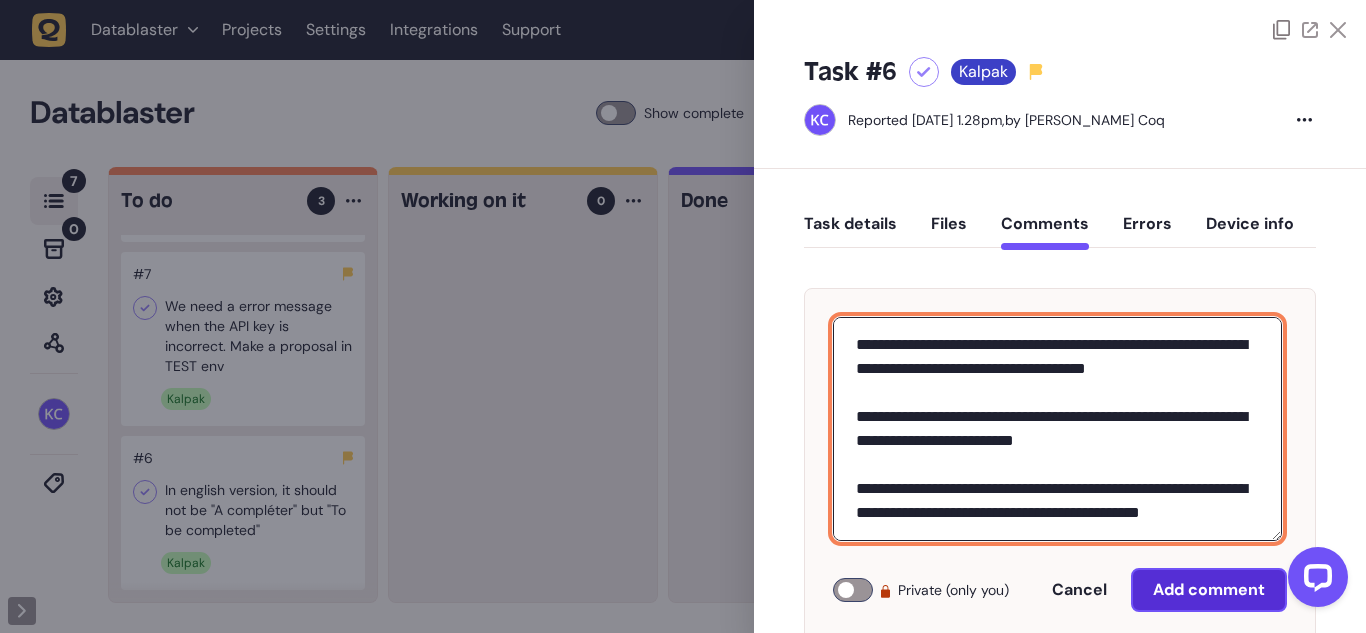 type on "**********" 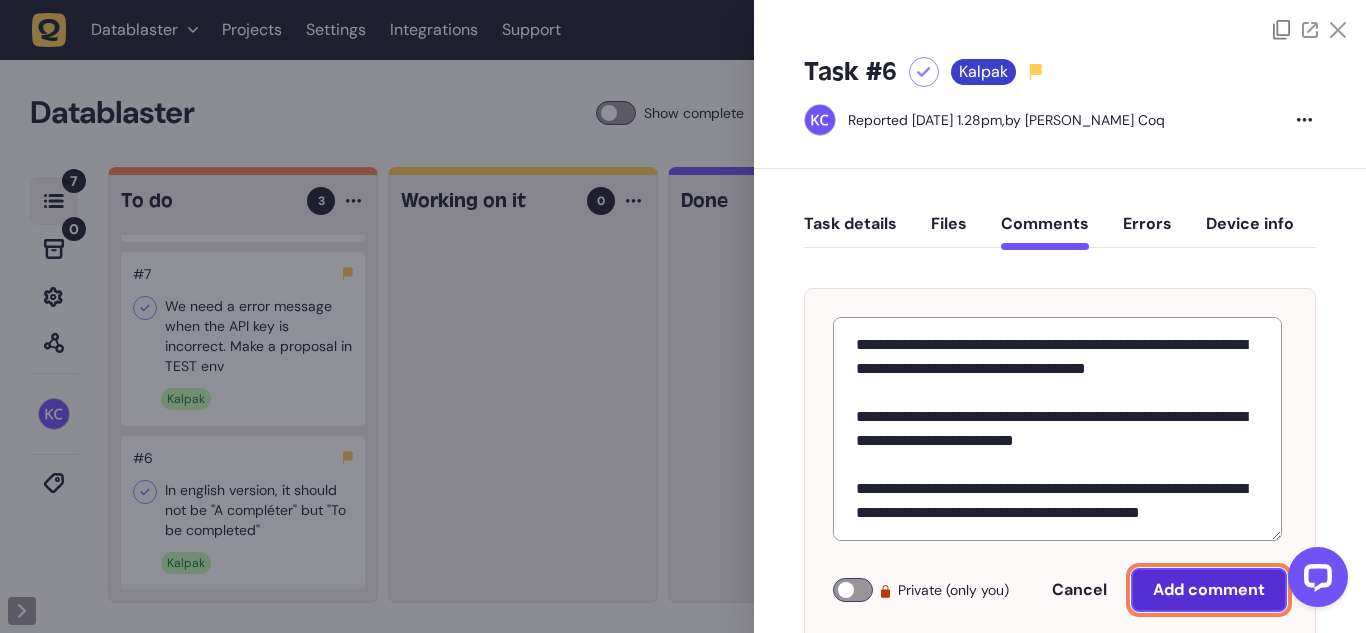 click on "Add comment" 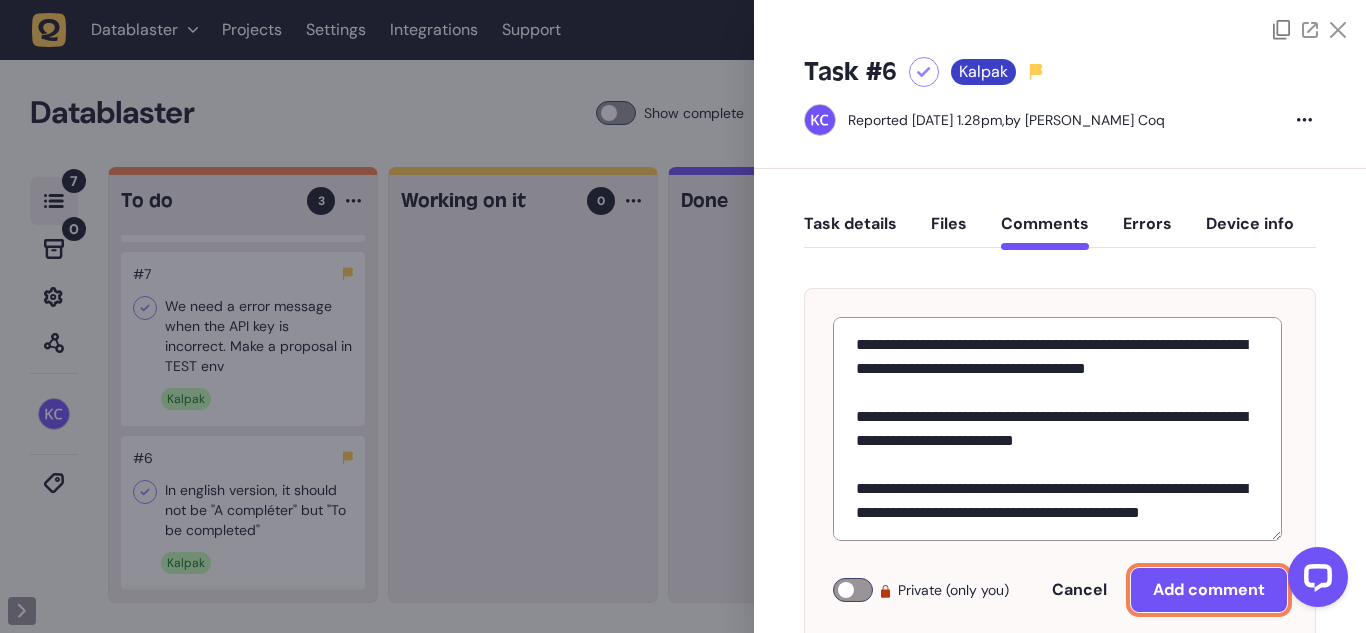 type 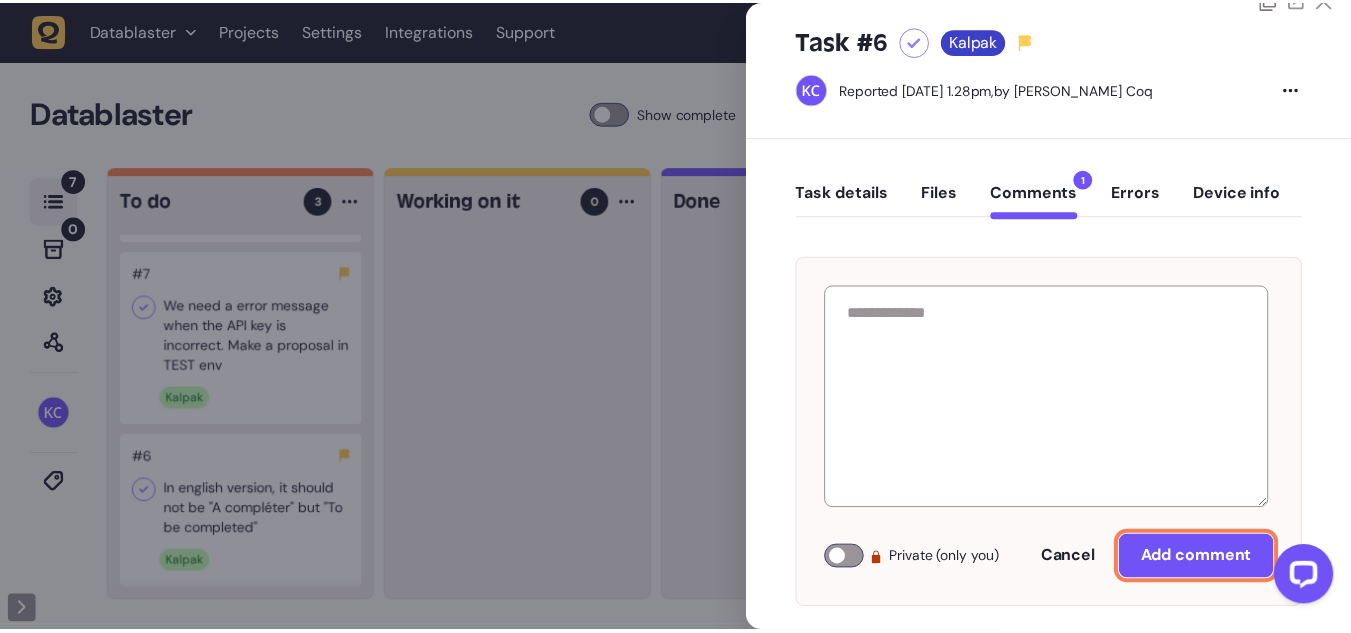 scroll, scrollTop: 0, scrollLeft: 0, axis: both 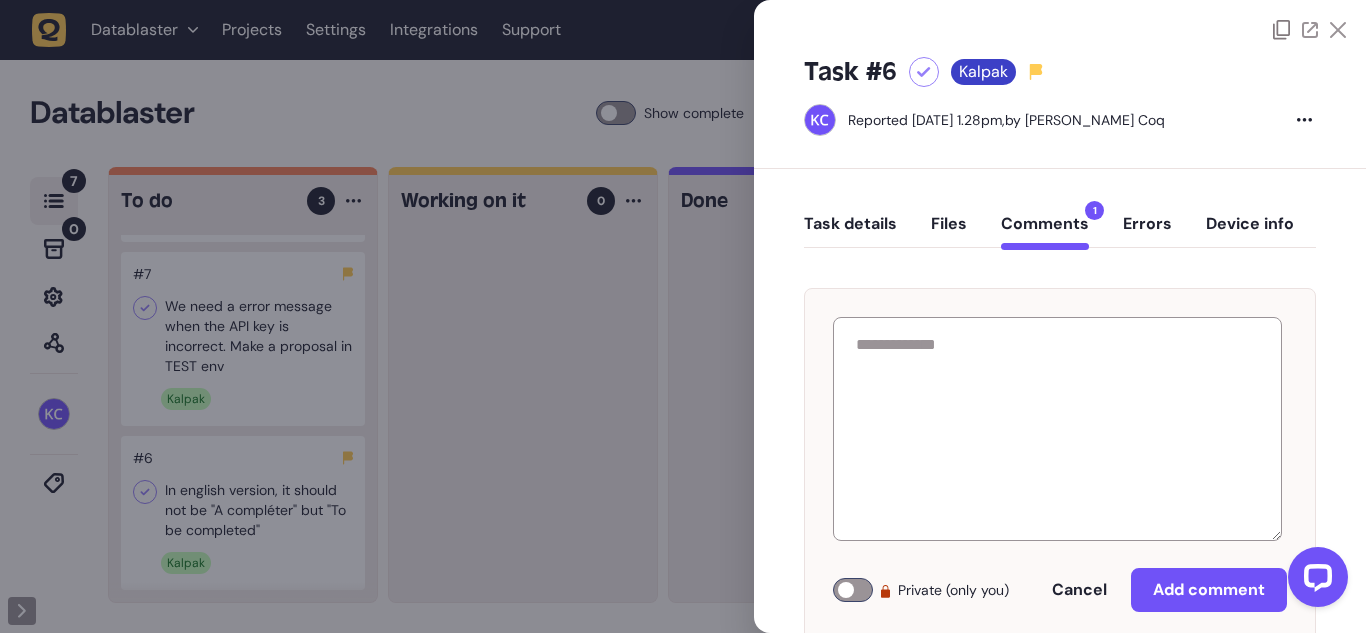 click 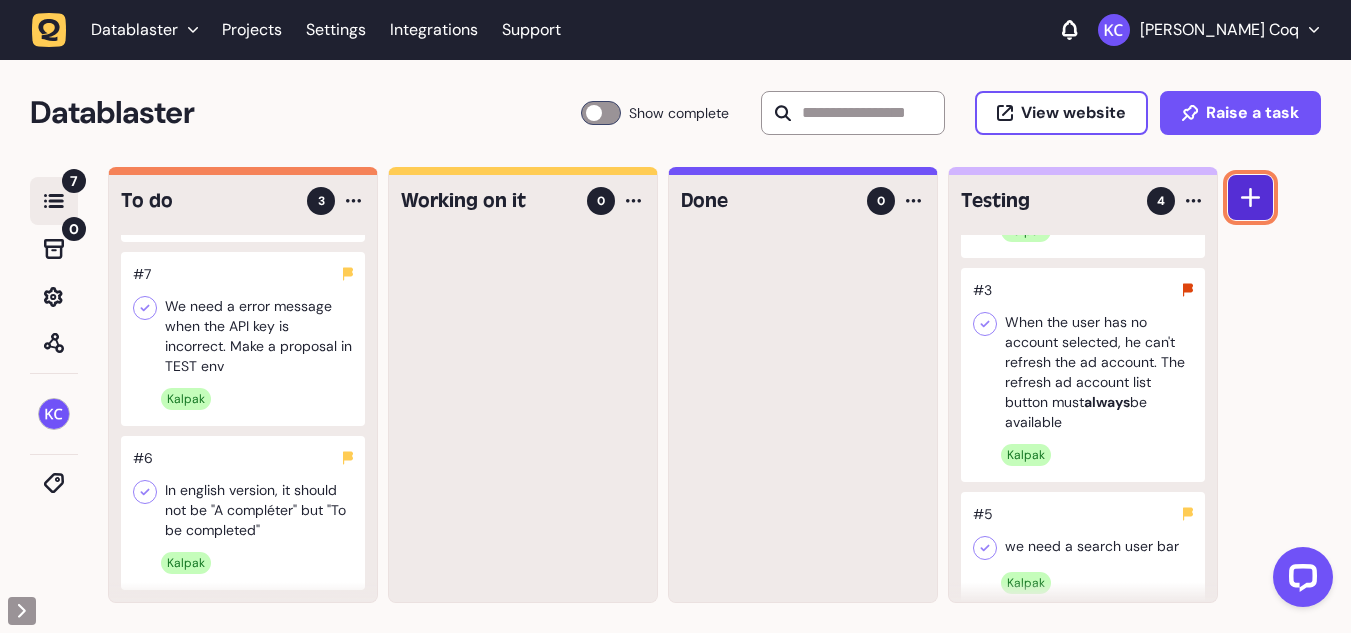 click 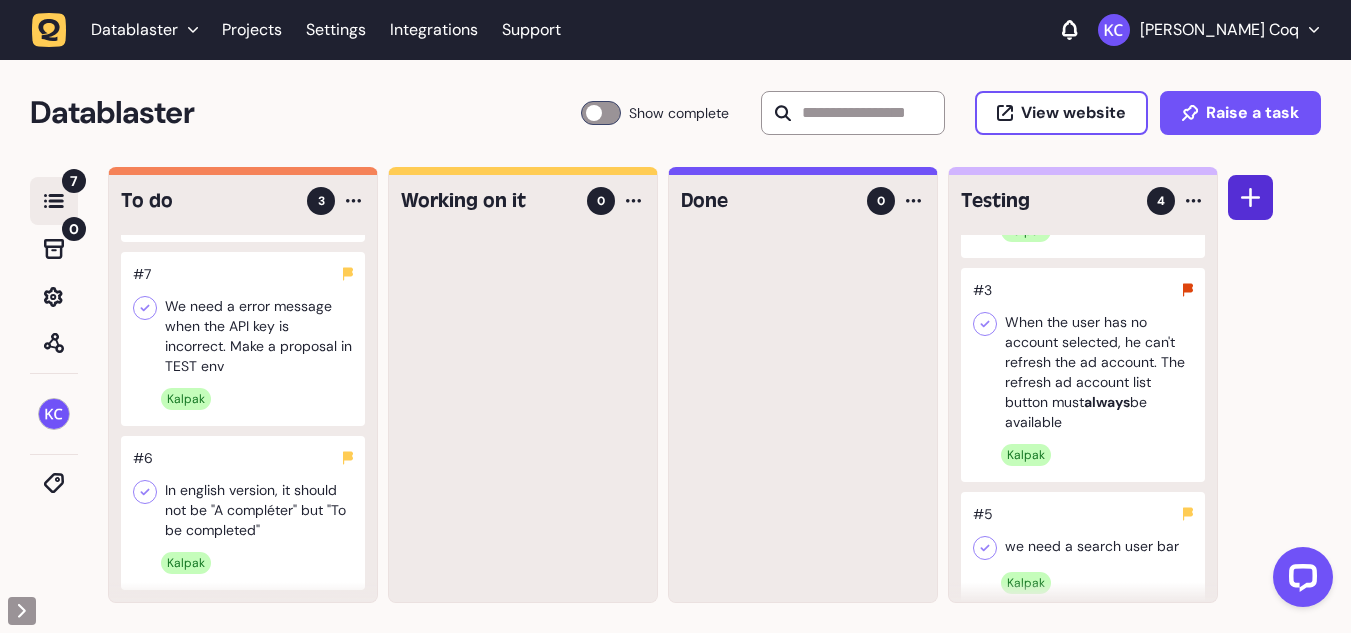 scroll, scrollTop: 0, scrollLeft: 222, axis: horizontal 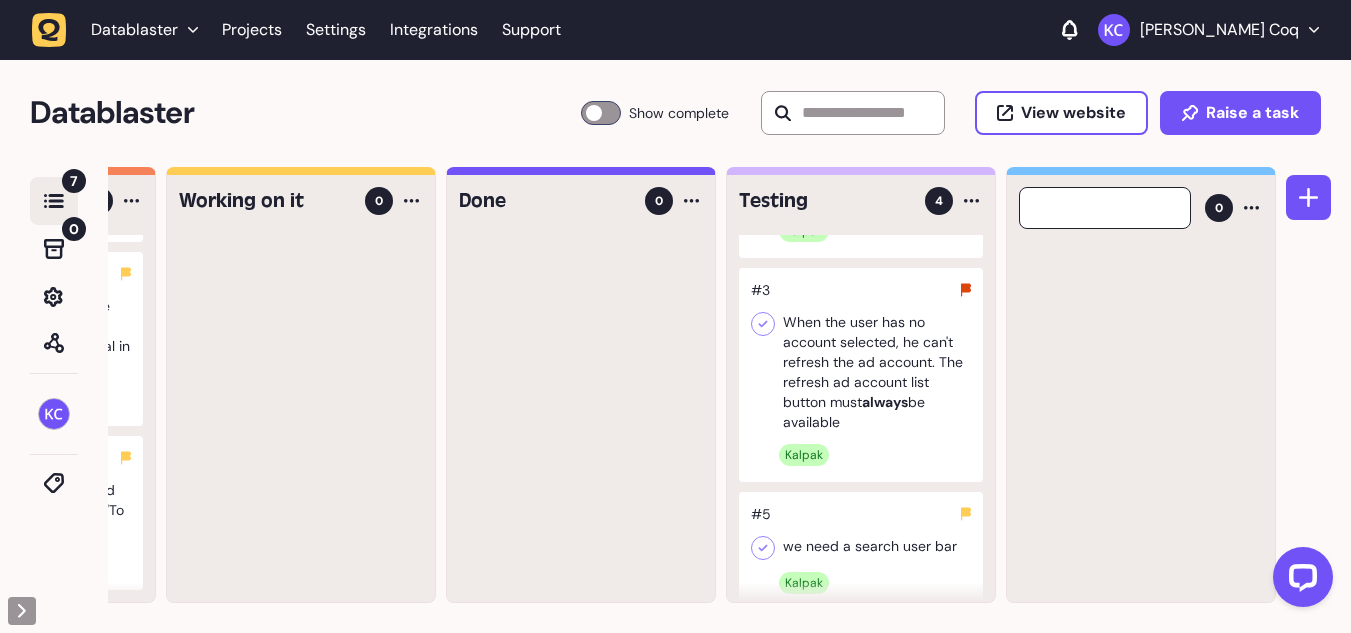 type 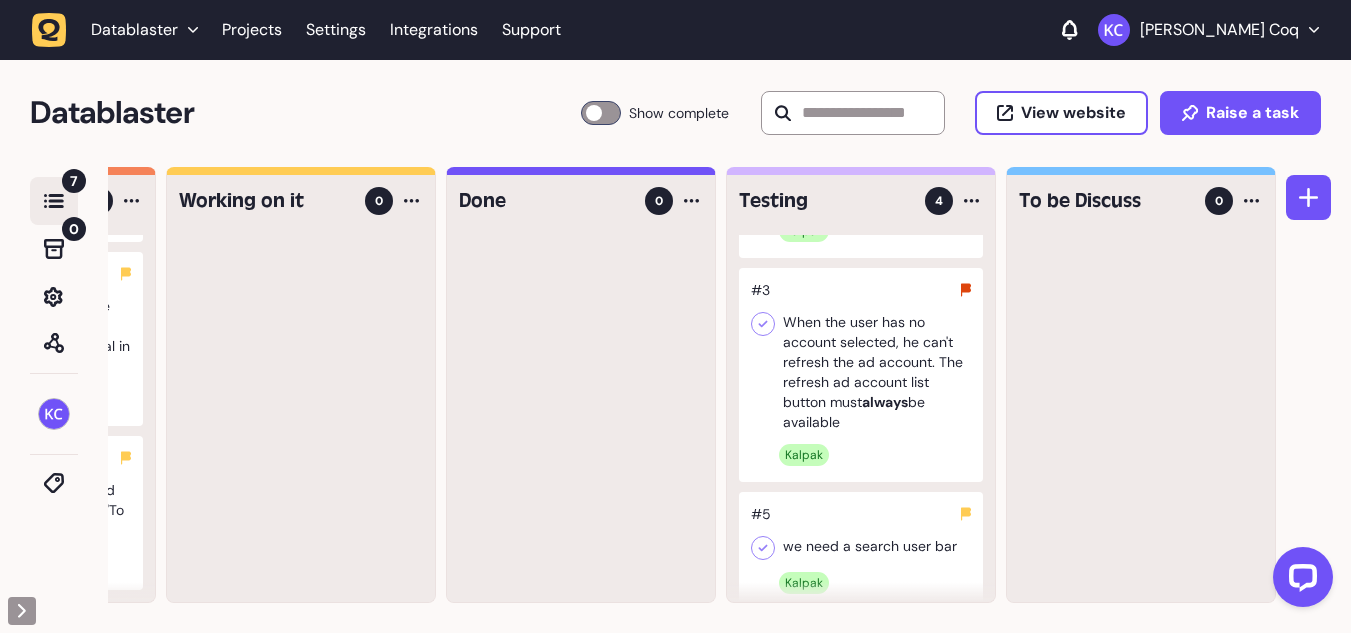 click 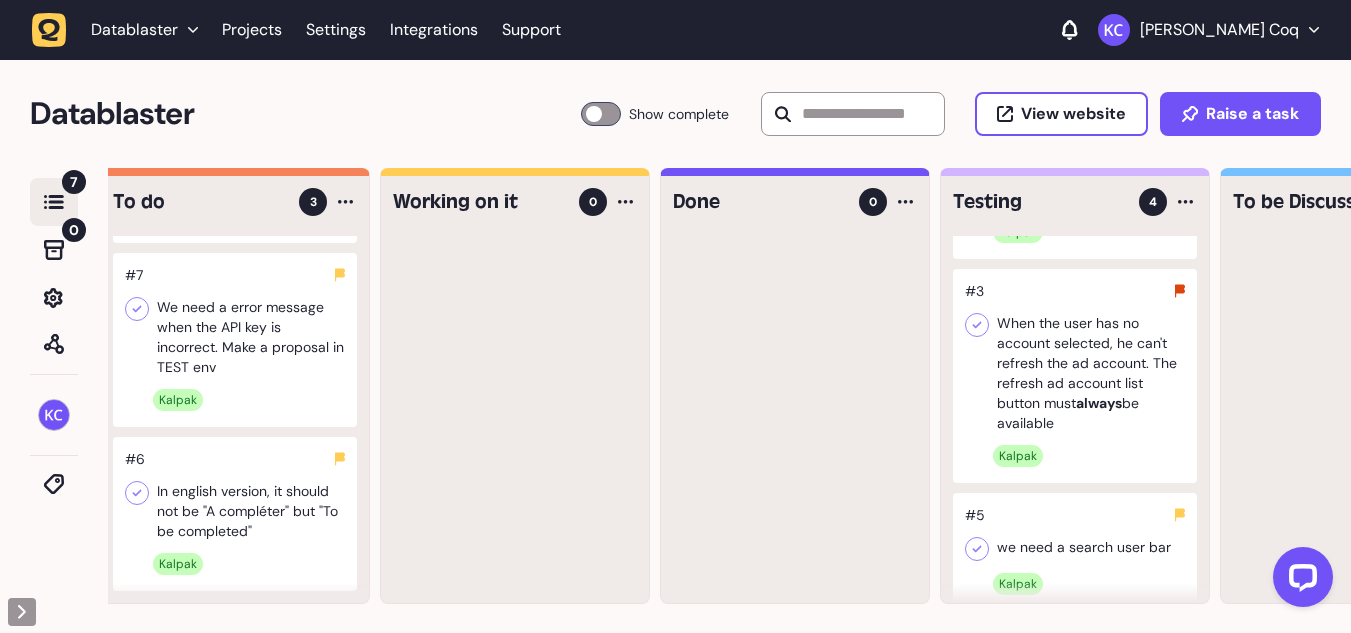 scroll, scrollTop: 0, scrollLeft: 0, axis: both 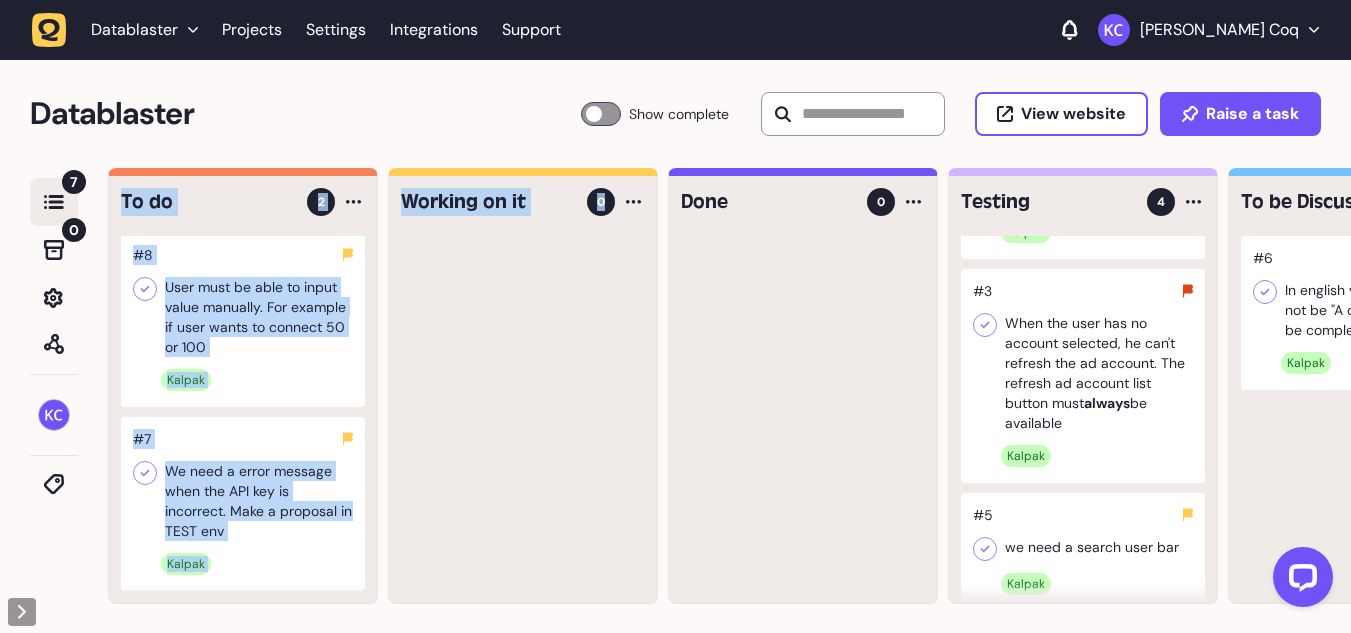 drag, startPoint x: 415, startPoint y: 614, endPoint x: 0, endPoint y: 606, distance: 415.0771 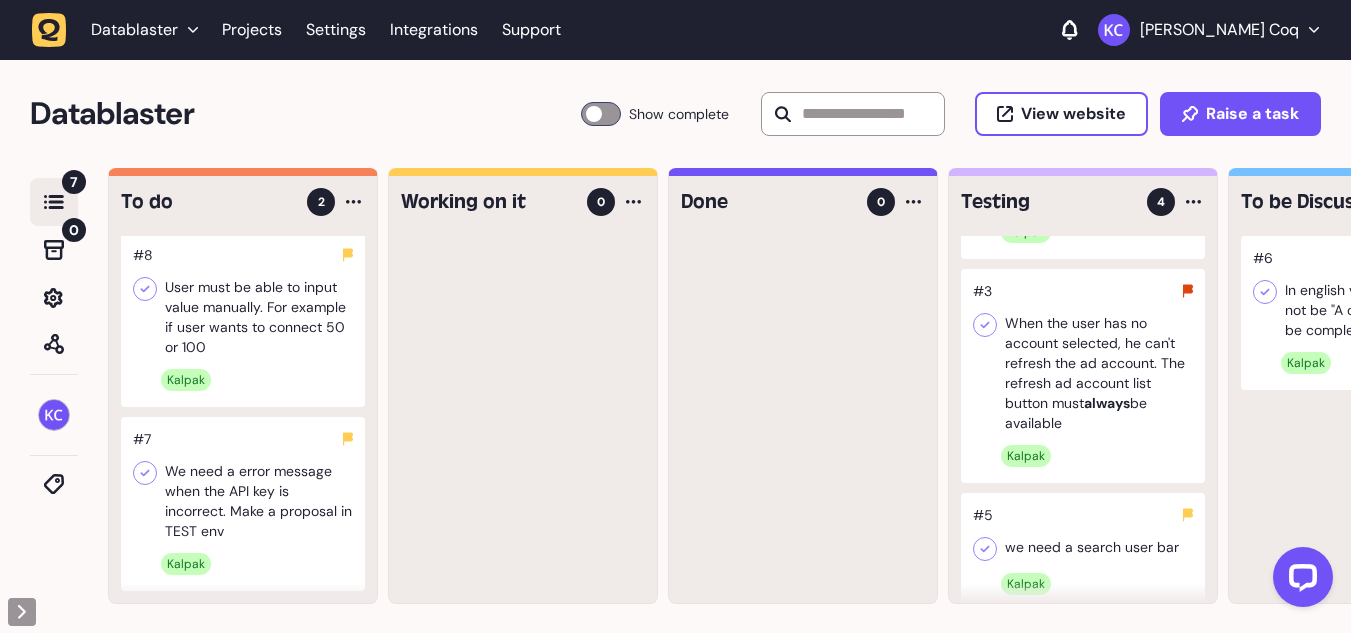 click 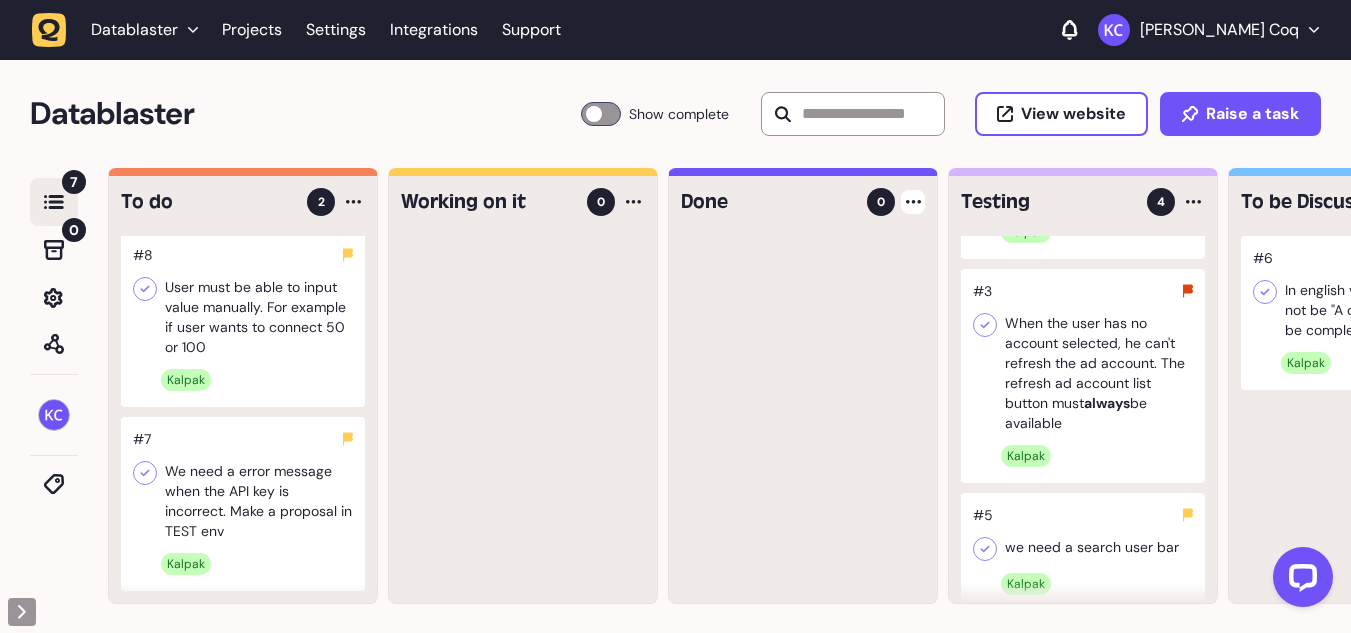 click 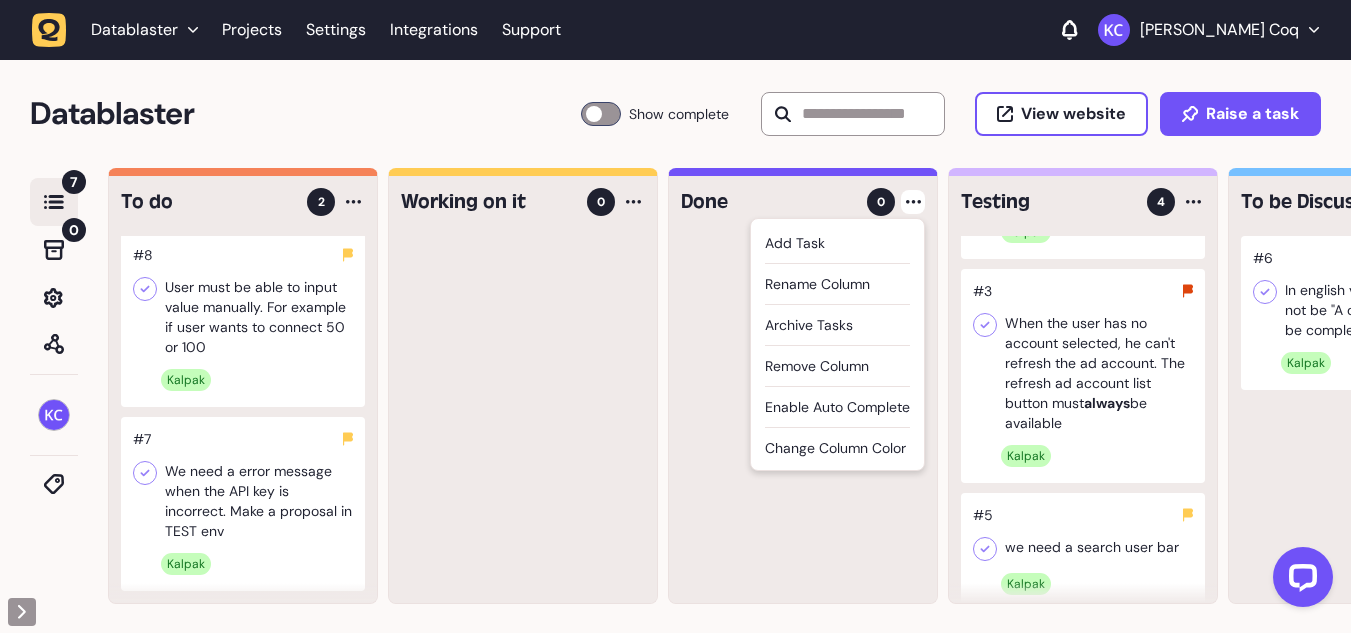 click on "Add Task Rename column Archive tasks Remove column Enable auto complete  Change column color" 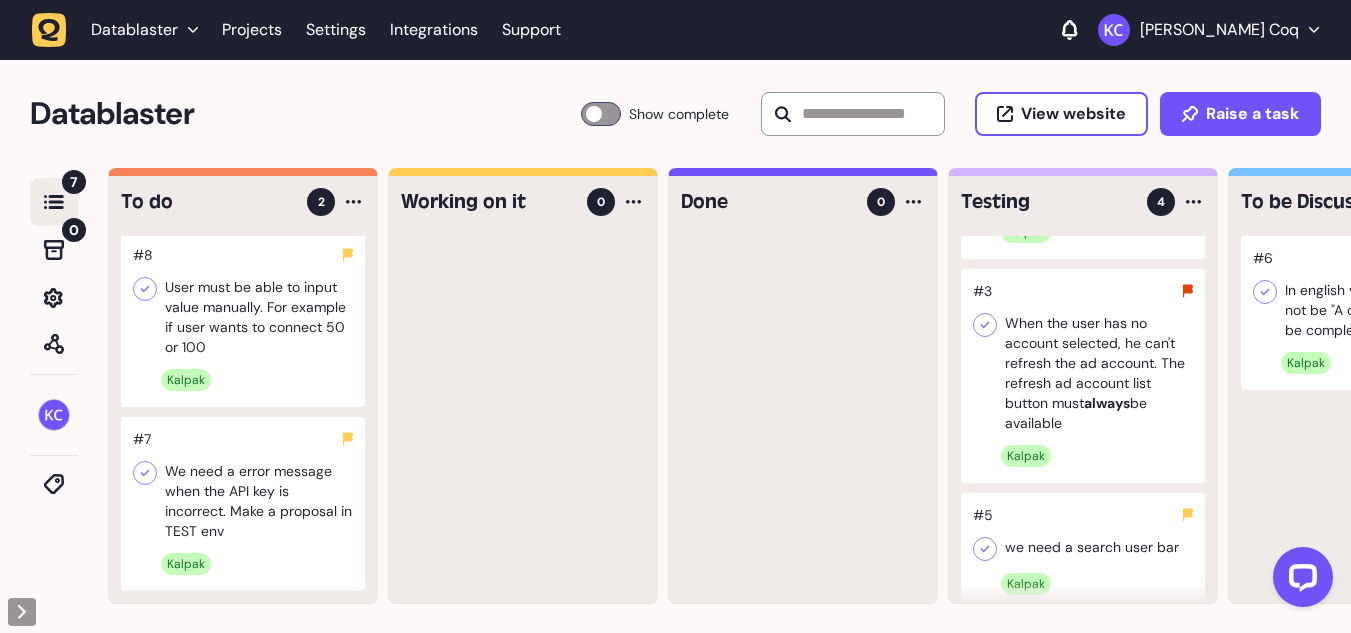 scroll, scrollTop: 1, scrollLeft: 0, axis: vertical 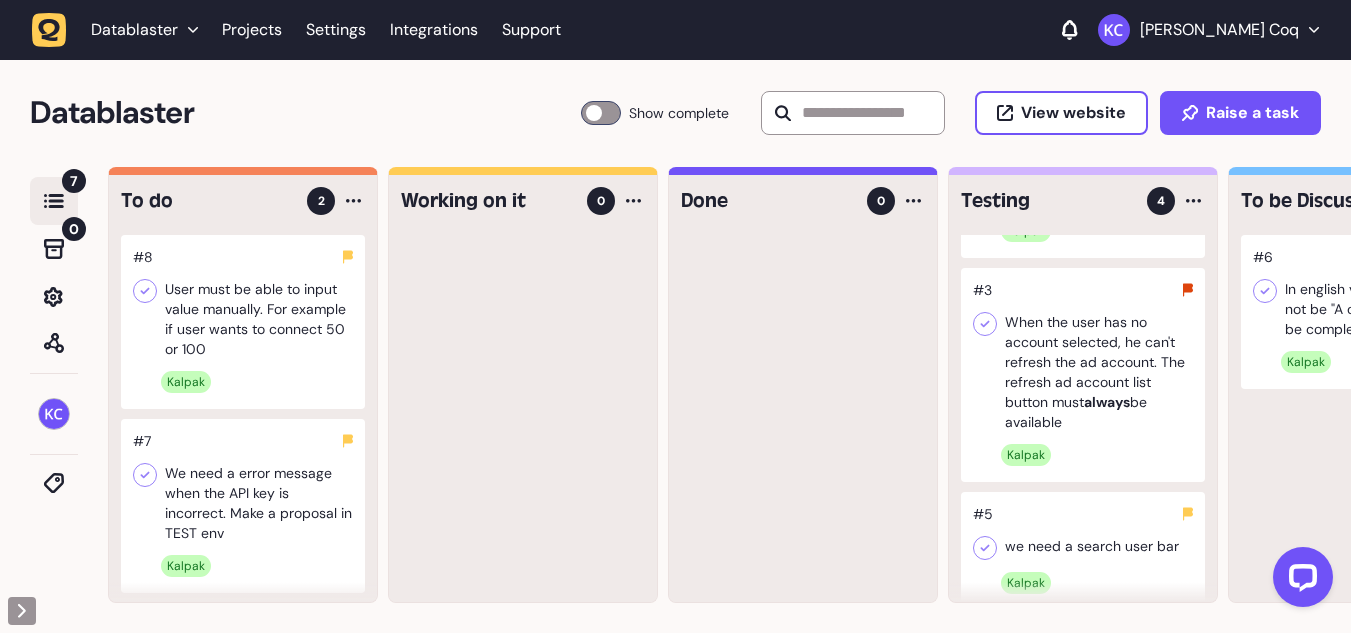 click 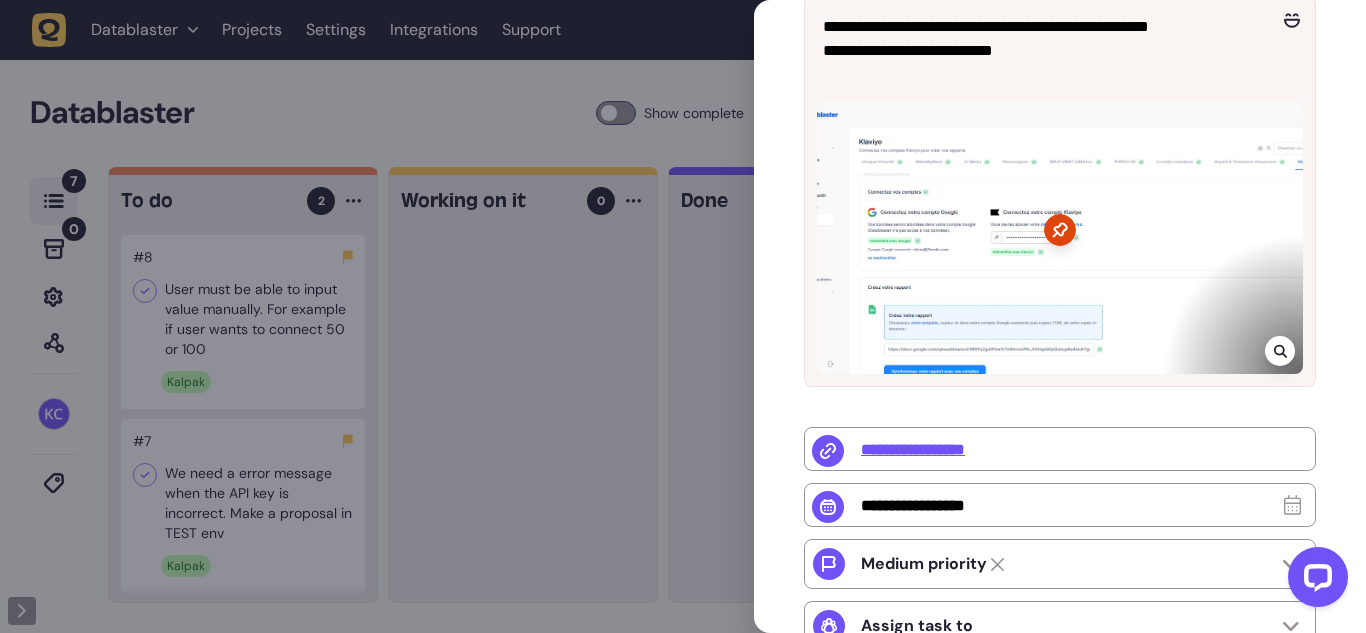 scroll, scrollTop: 300, scrollLeft: 0, axis: vertical 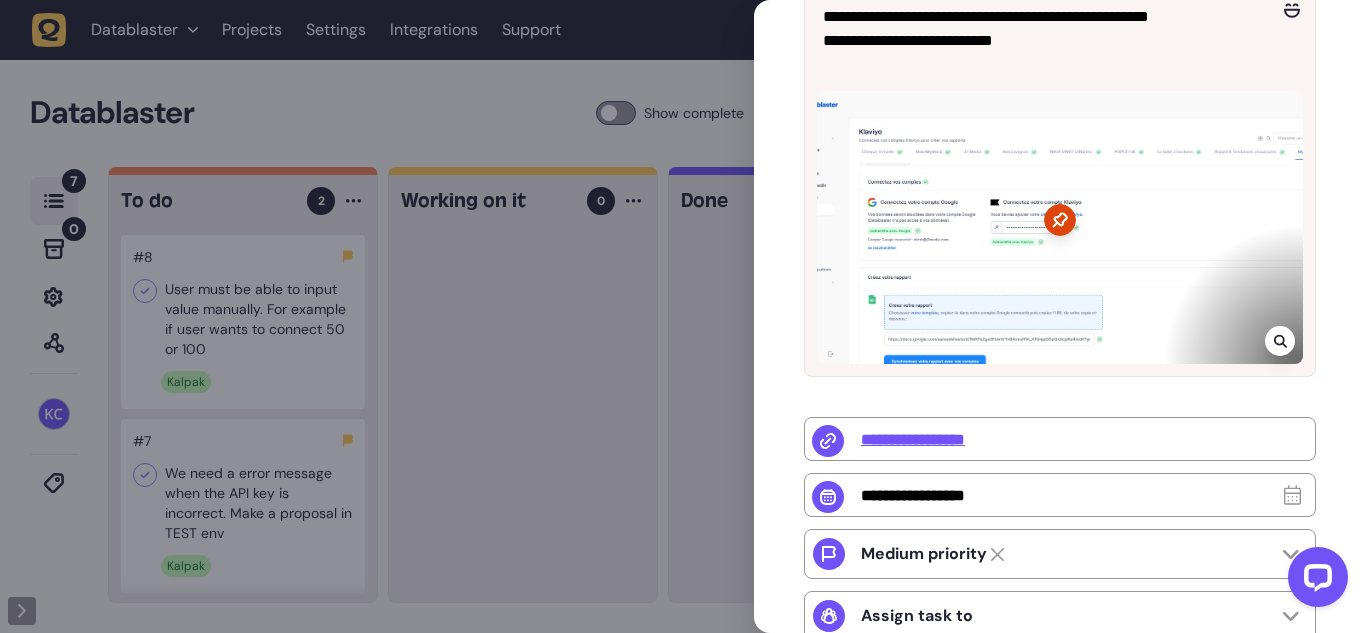 click 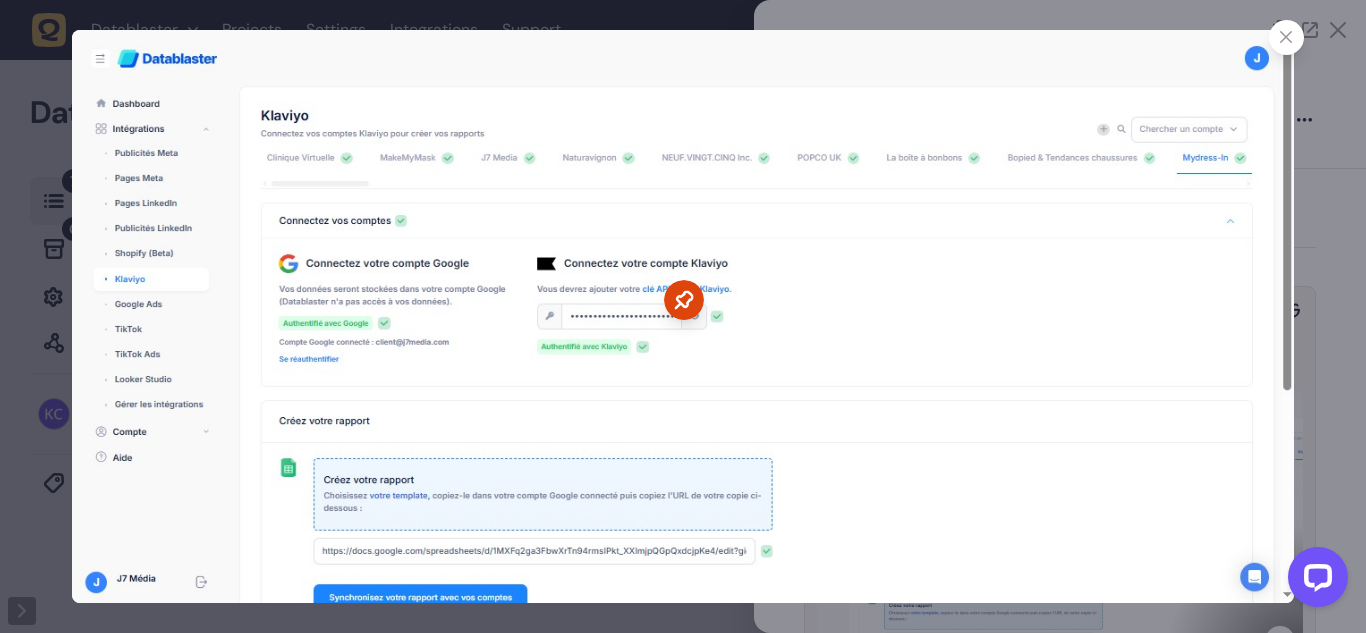 click 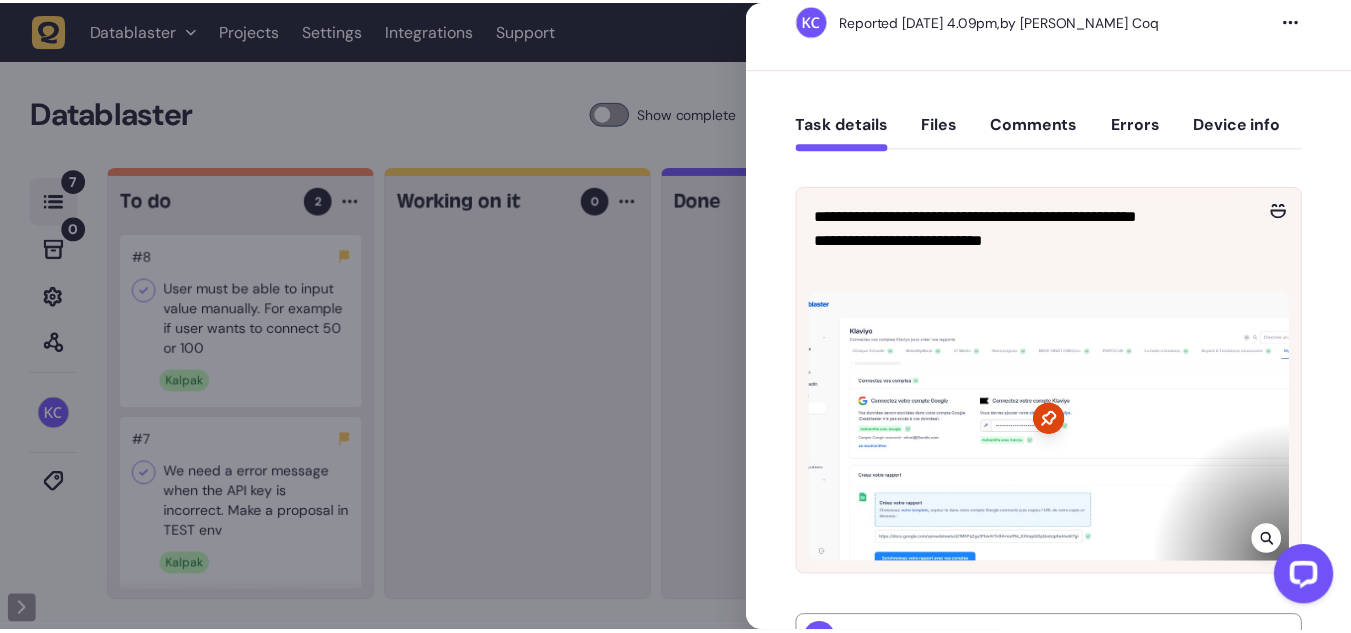 scroll, scrollTop: 0, scrollLeft: 0, axis: both 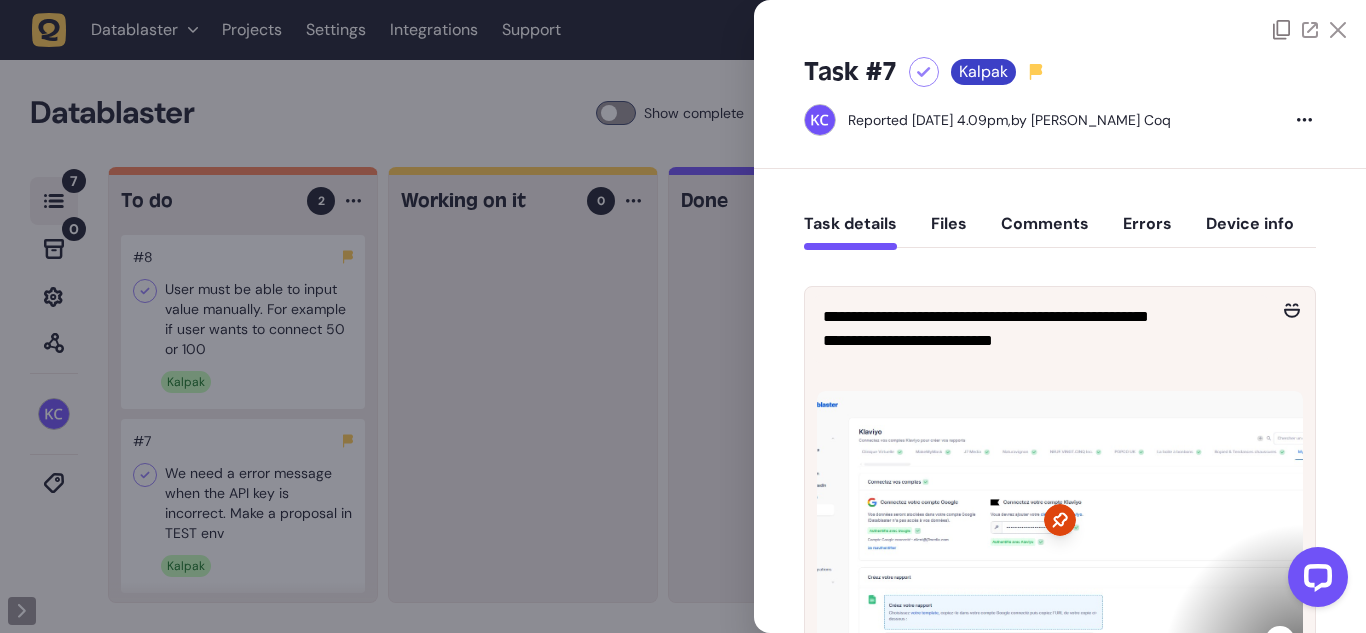 click 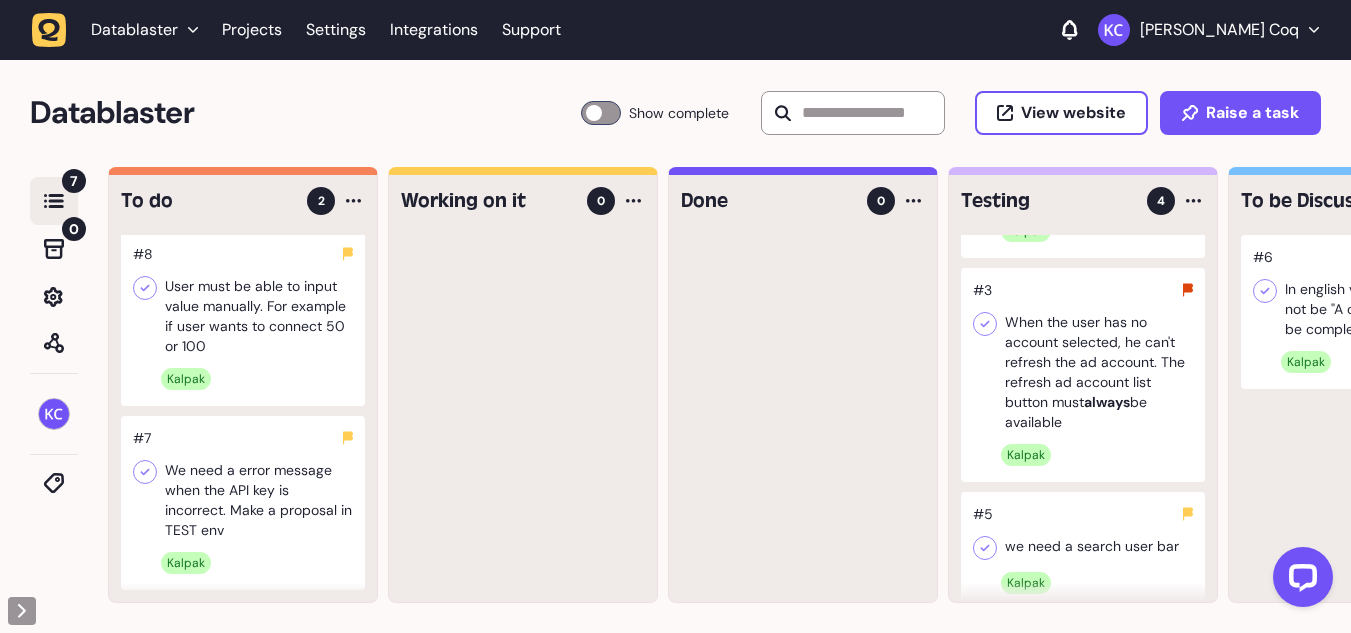scroll, scrollTop: 0, scrollLeft: 0, axis: both 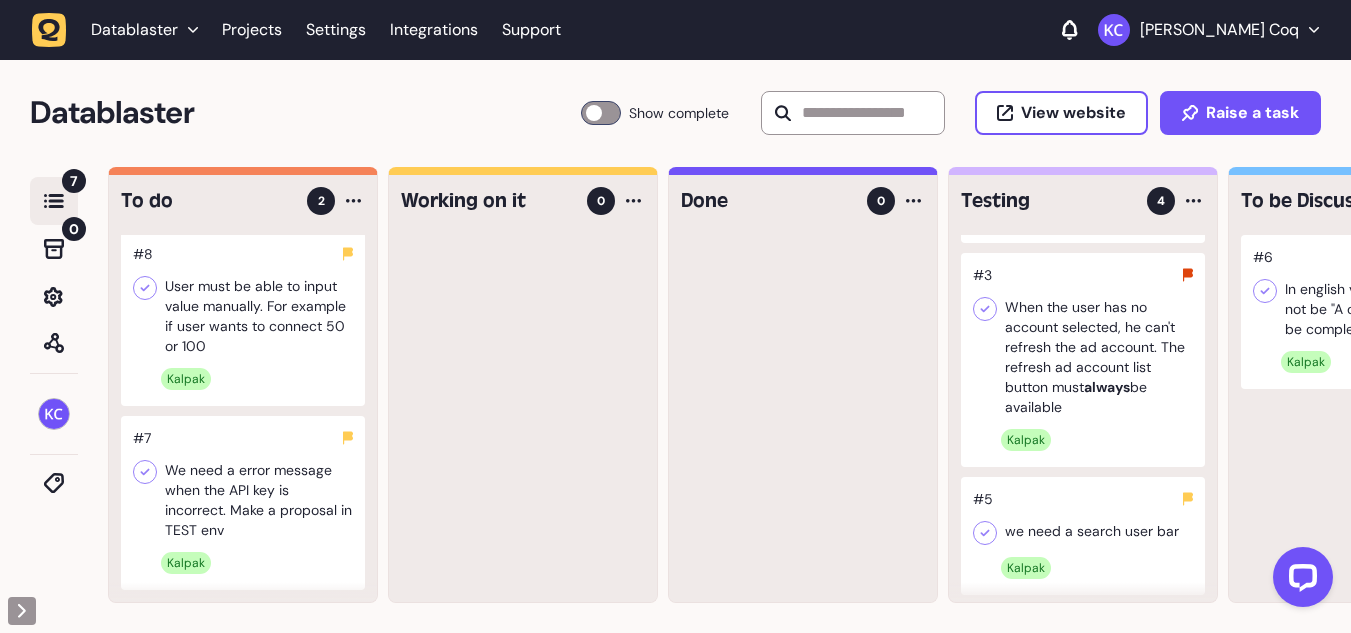 click 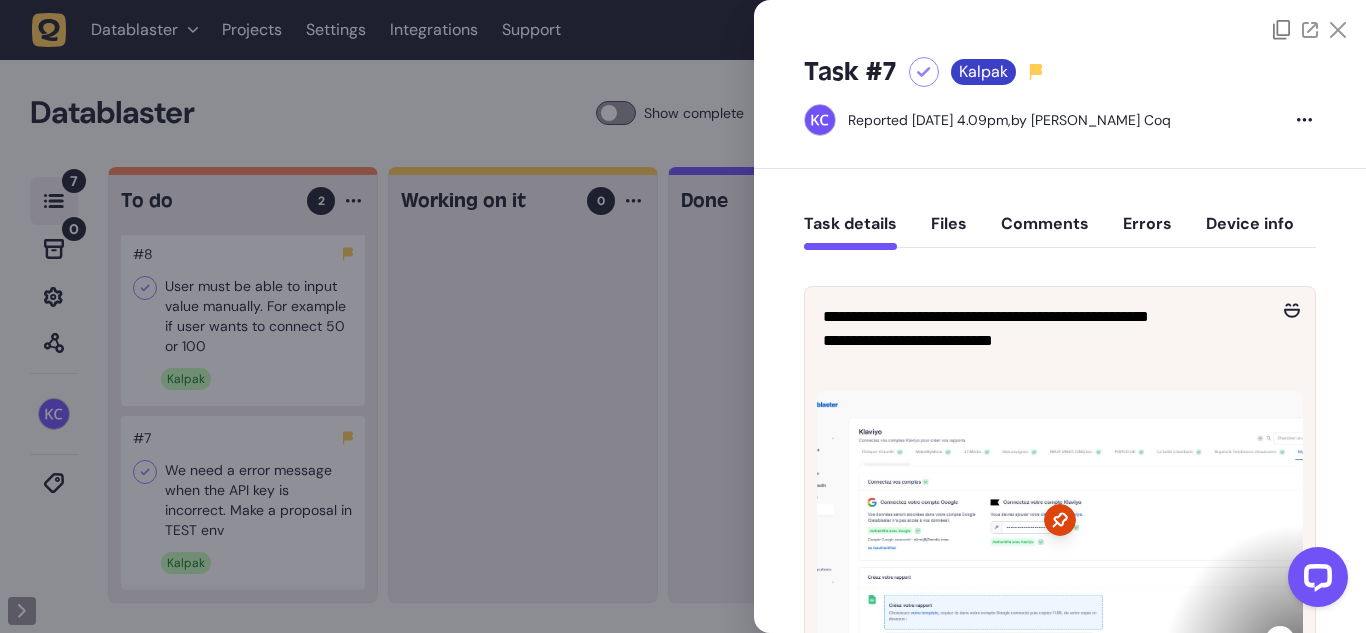 click on "Comments" 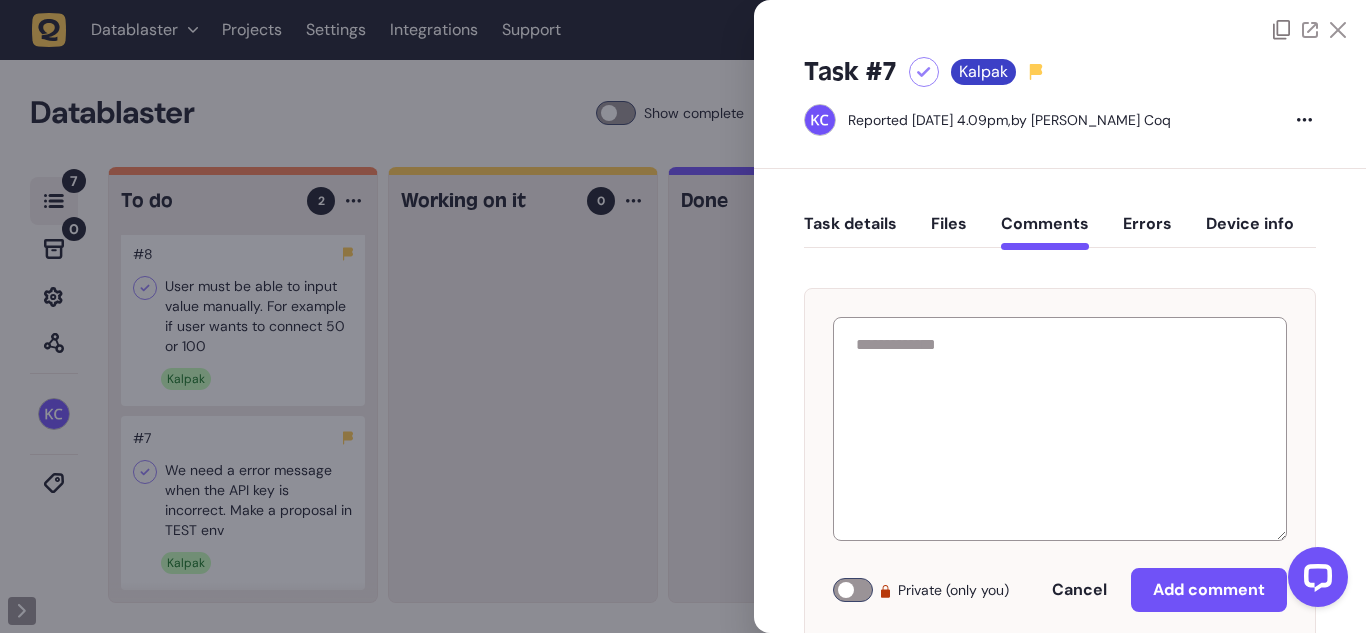 click on "Task details" 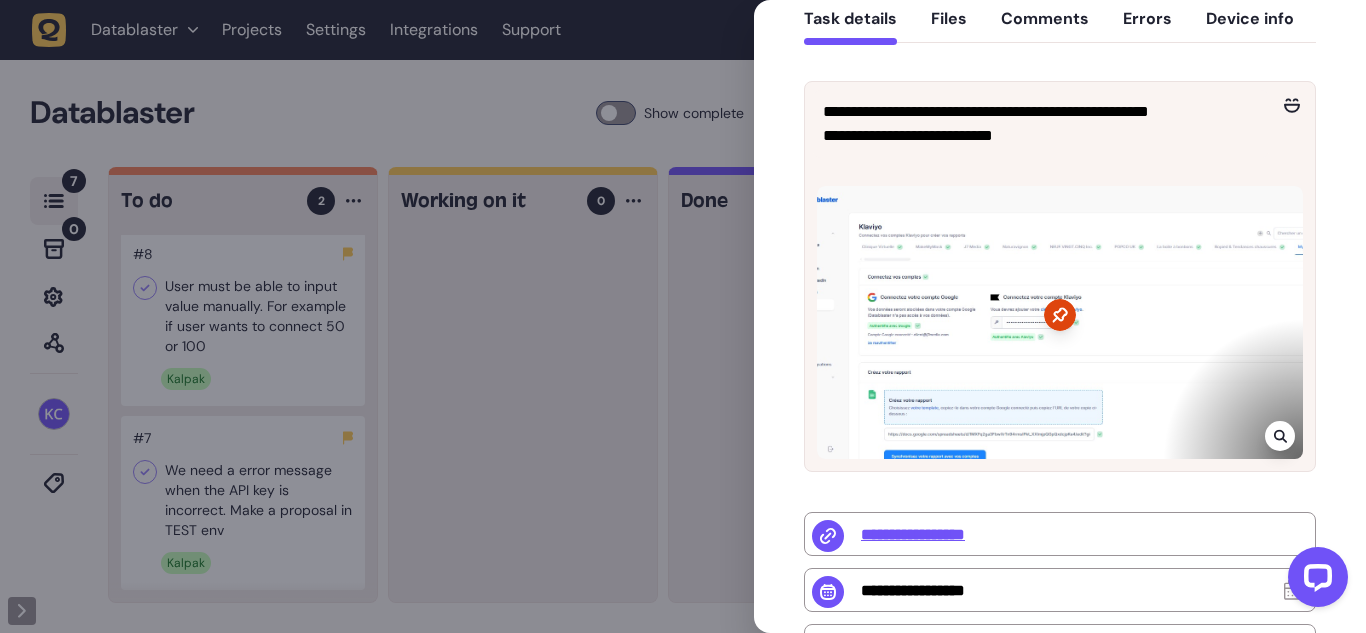 scroll, scrollTop: 200, scrollLeft: 0, axis: vertical 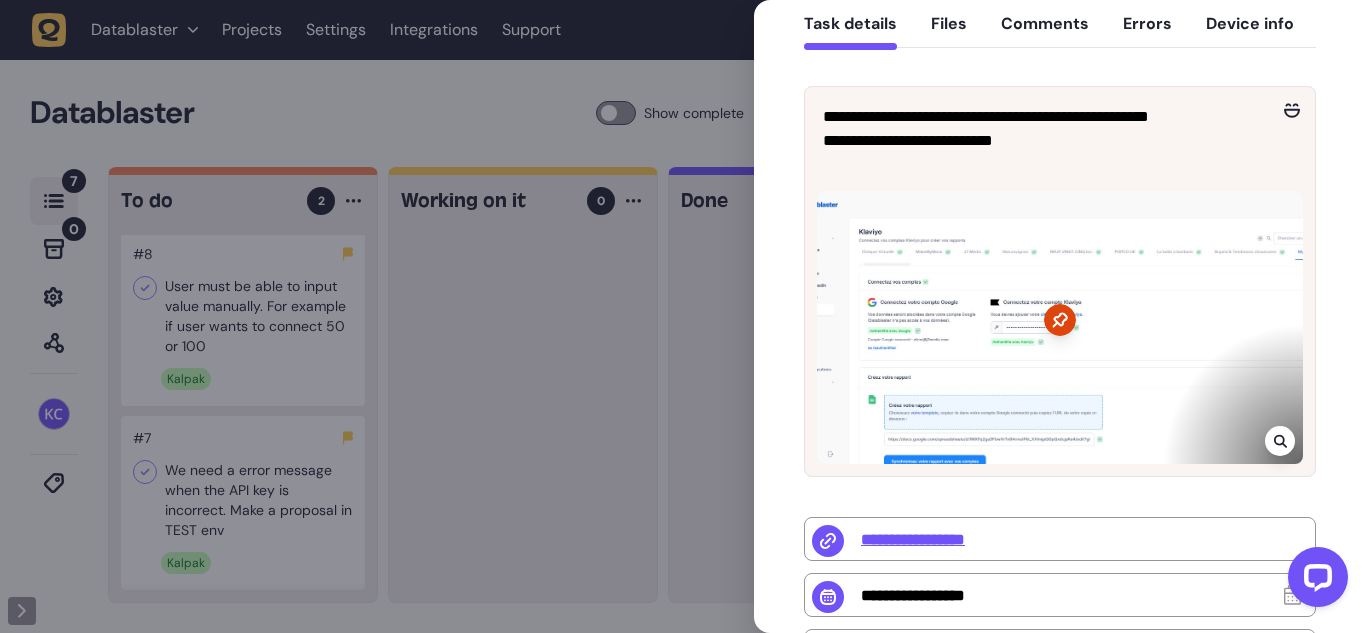 click 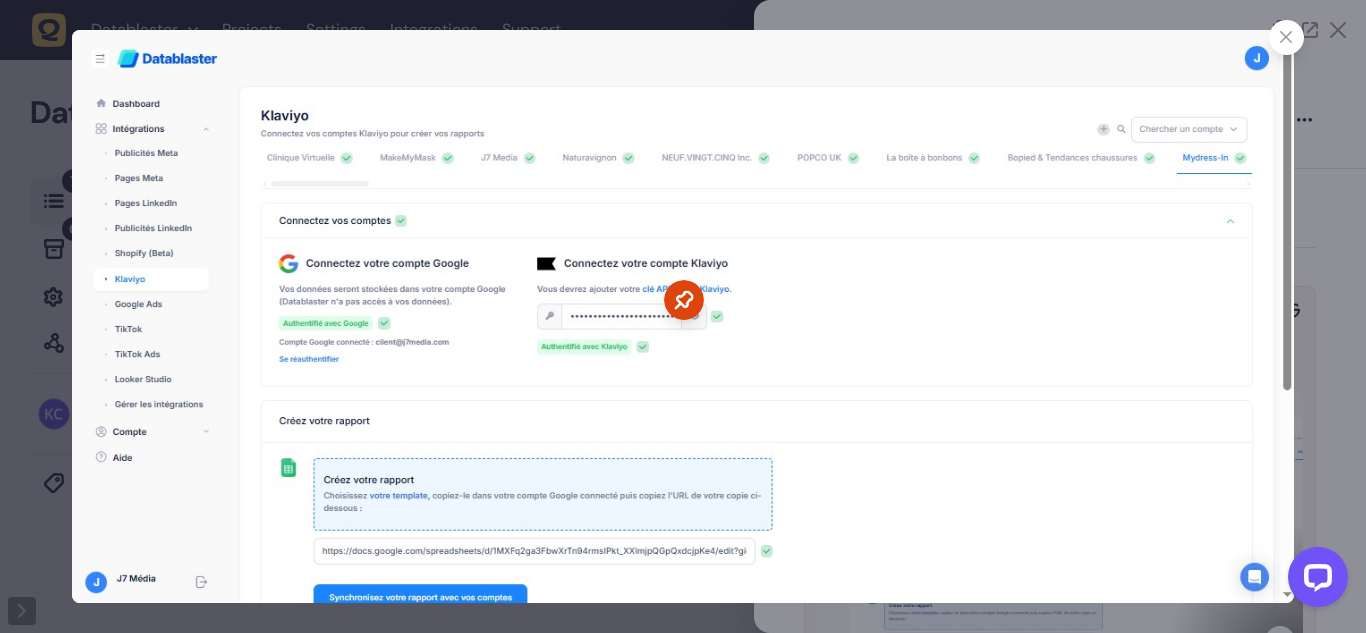 click 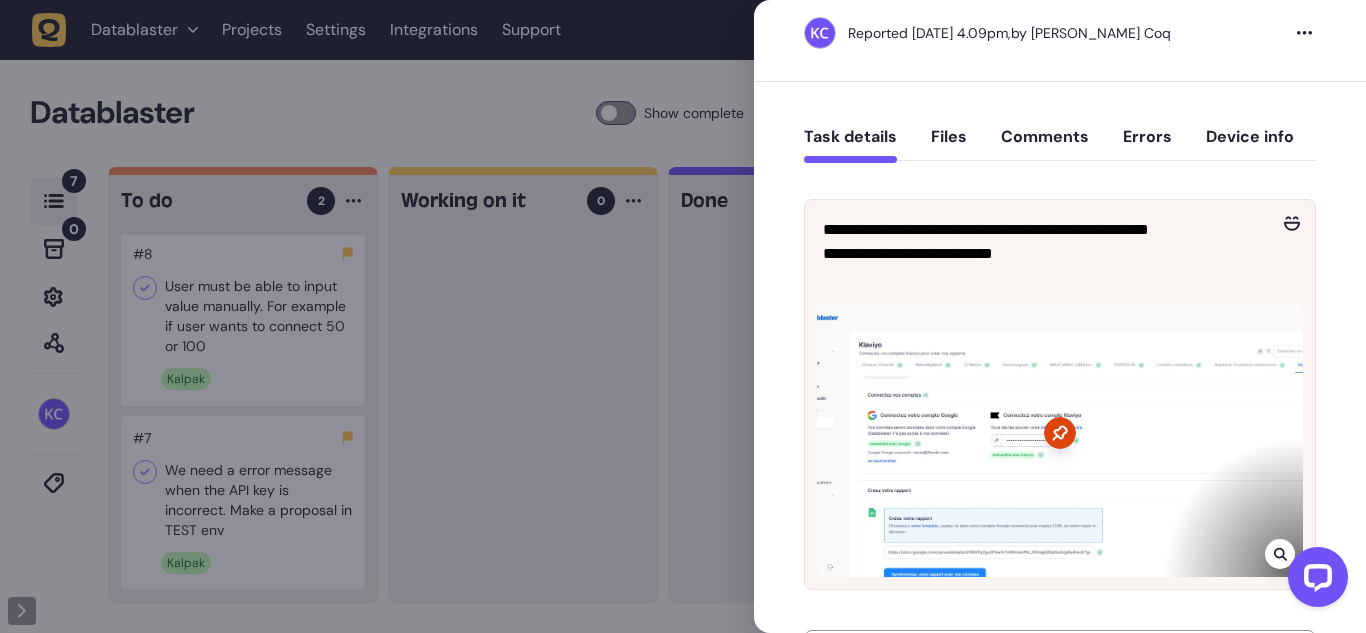 scroll, scrollTop: 0, scrollLeft: 0, axis: both 